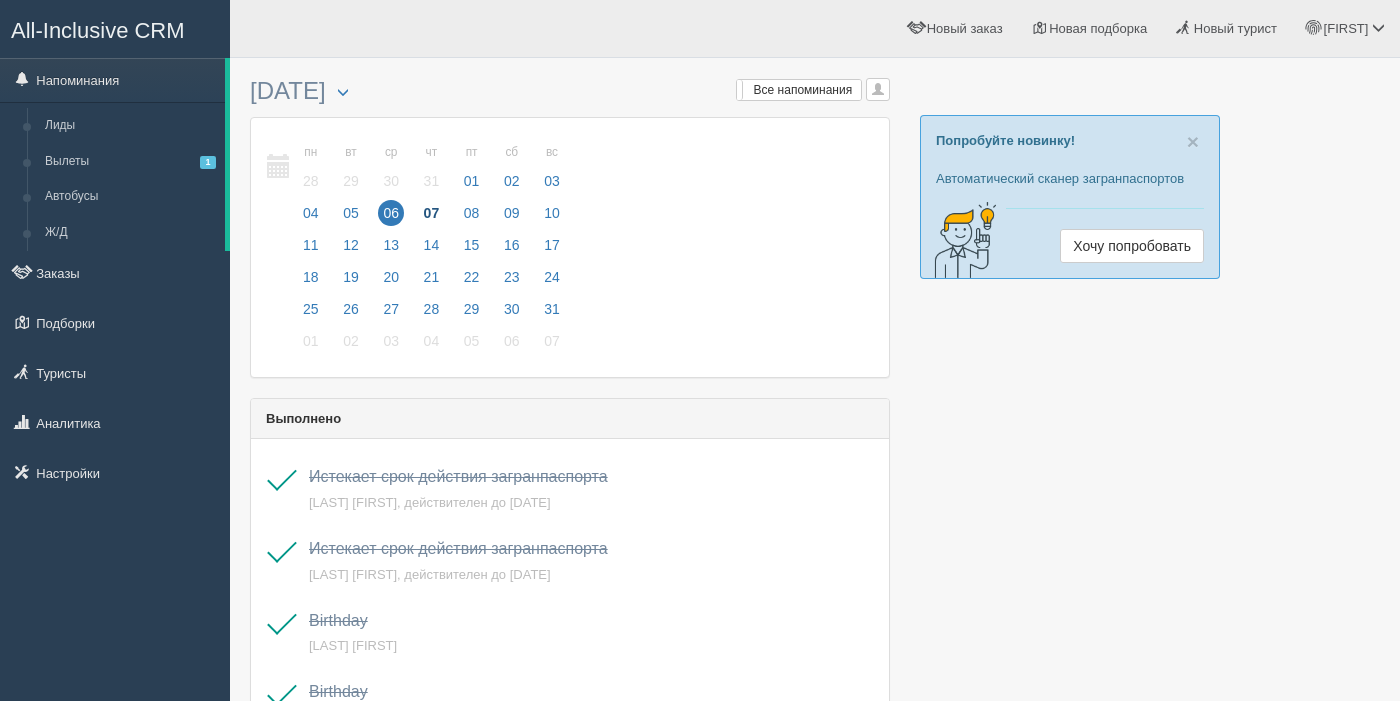 scroll, scrollTop: 0, scrollLeft: 0, axis: both 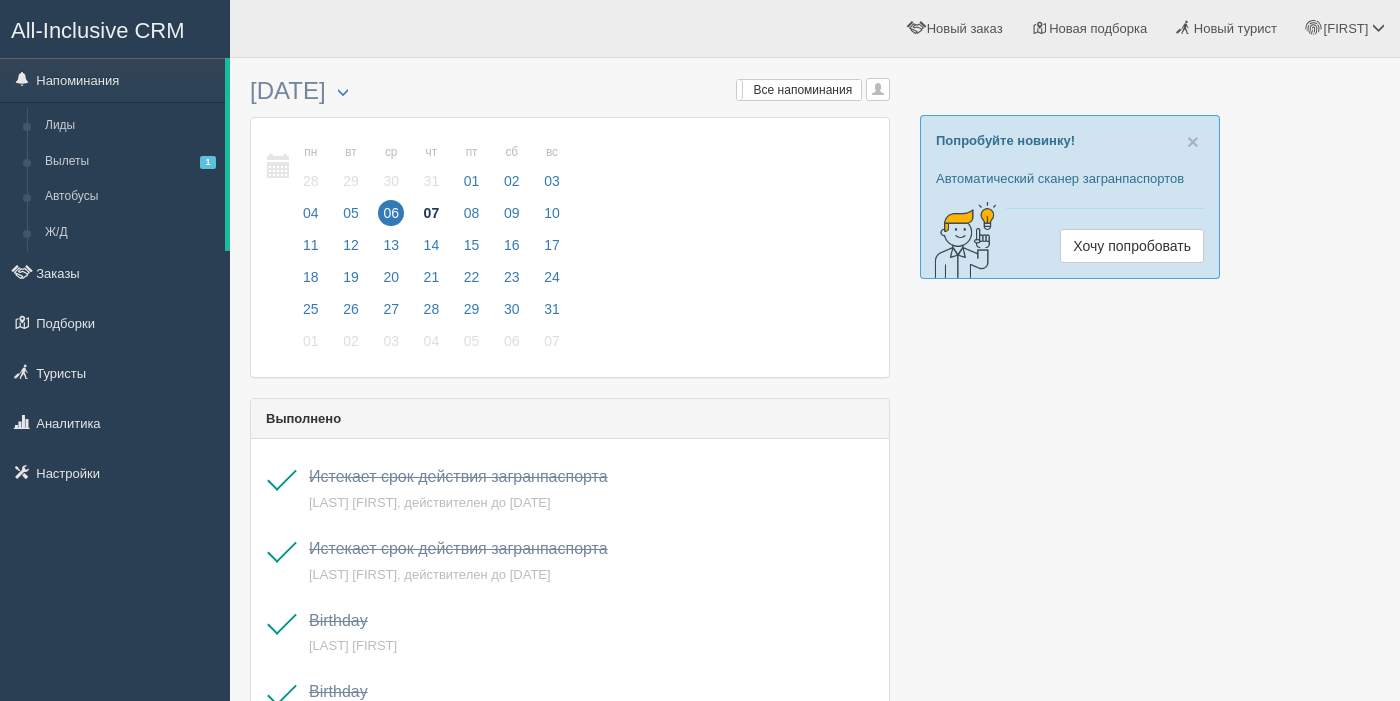 click on "07" at bounding box center (432, 213) 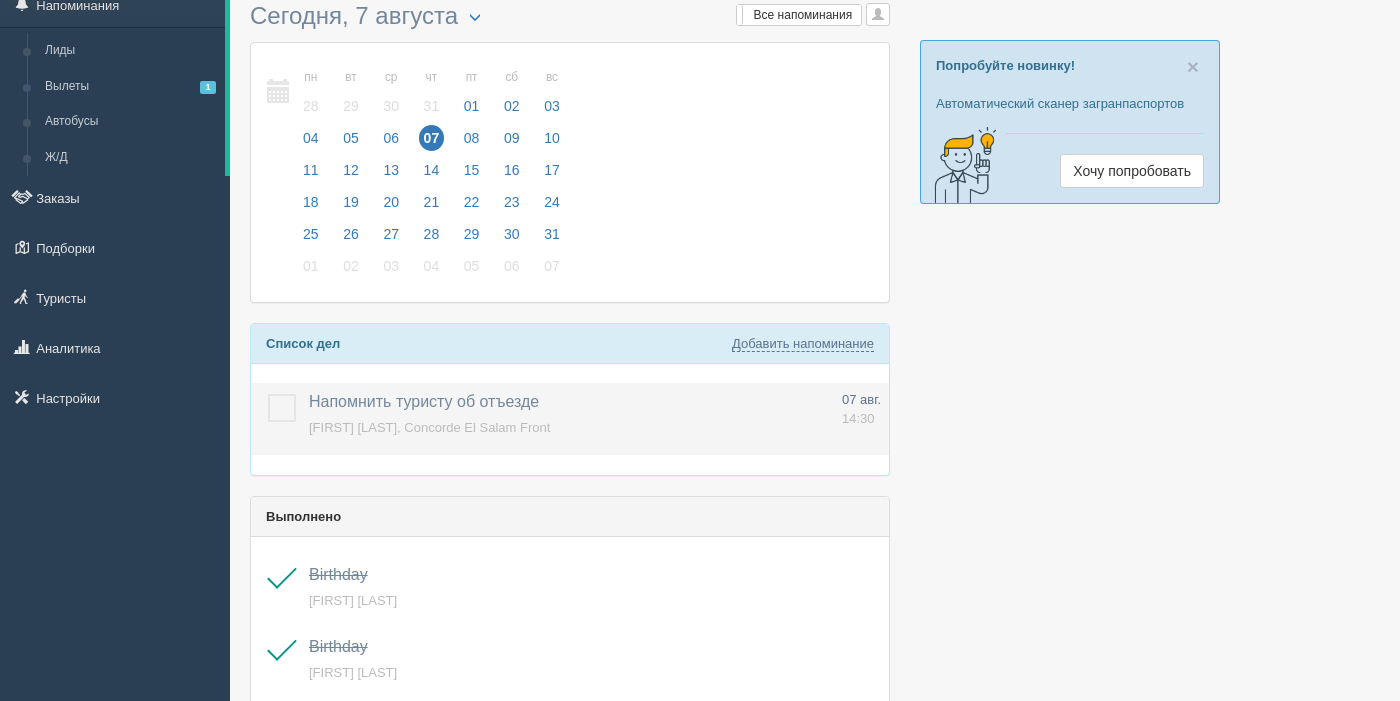 scroll, scrollTop: 82, scrollLeft: 0, axis: vertical 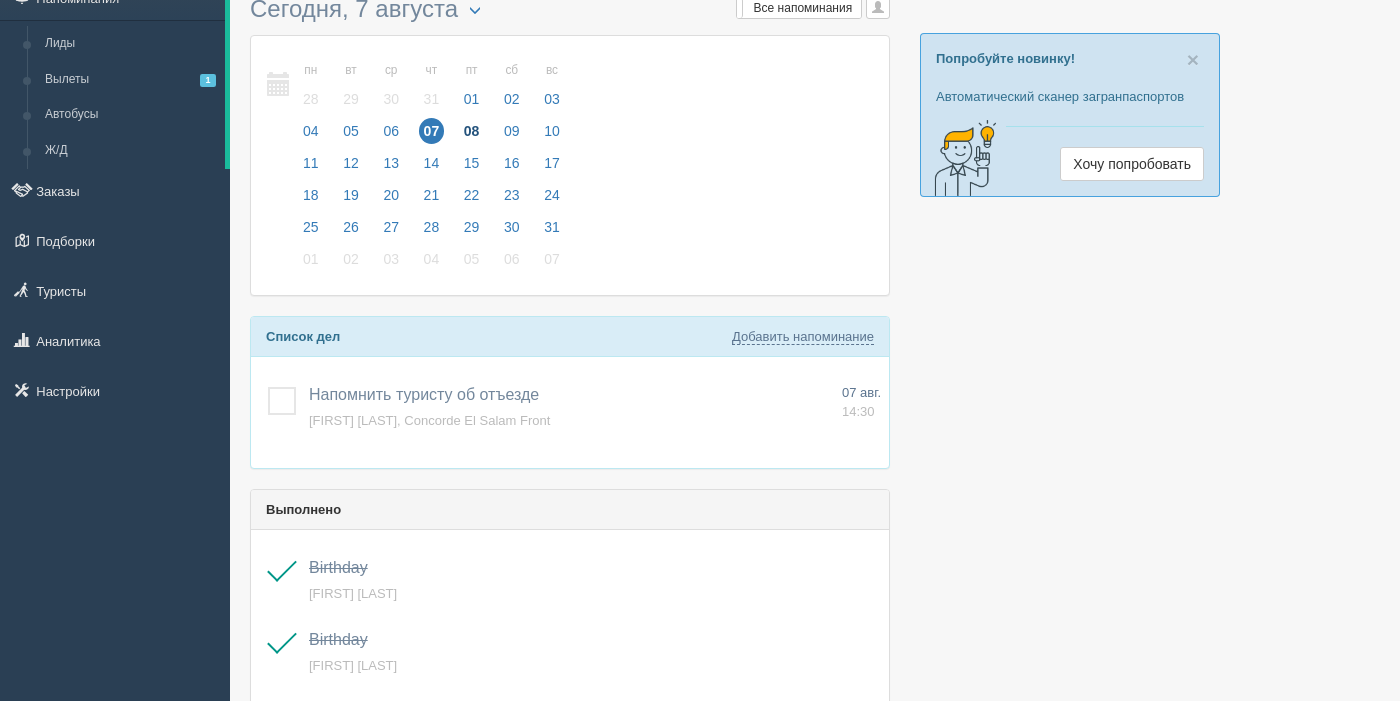 click on "08" at bounding box center (472, 131) 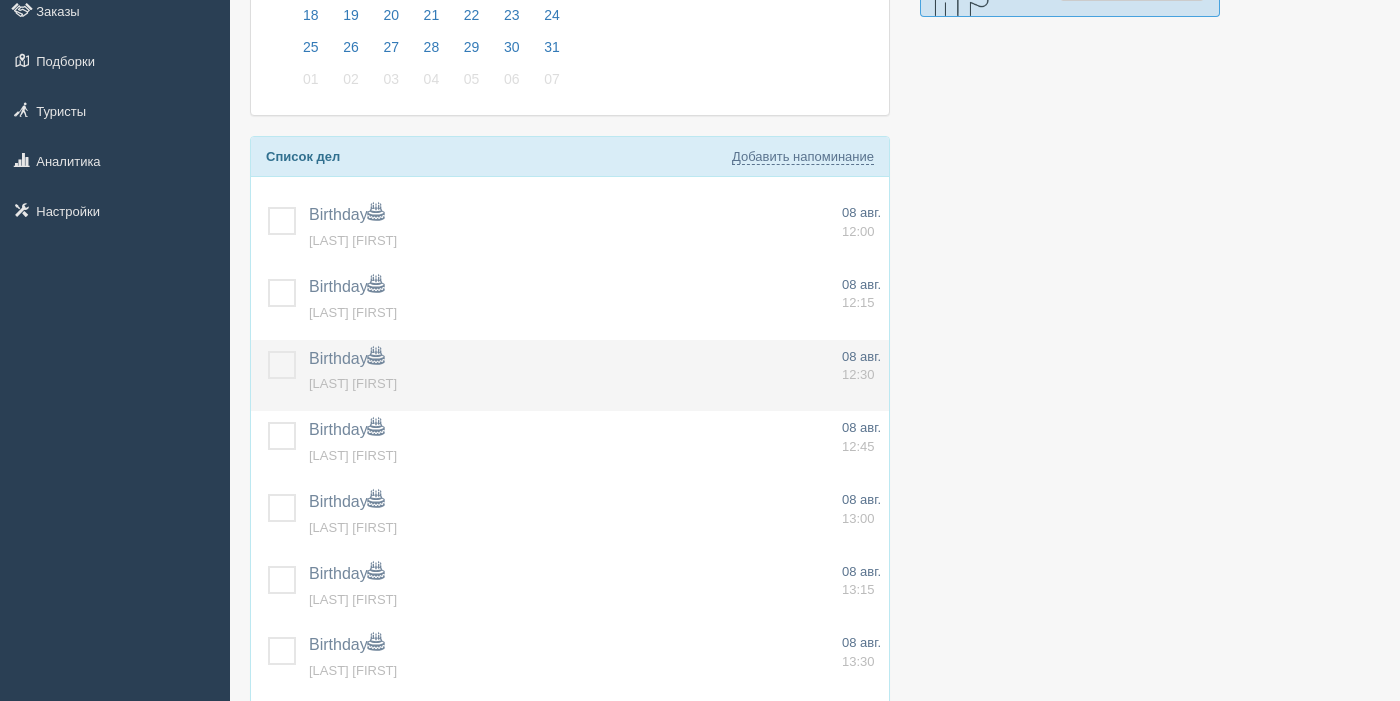 scroll, scrollTop: 268, scrollLeft: 0, axis: vertical 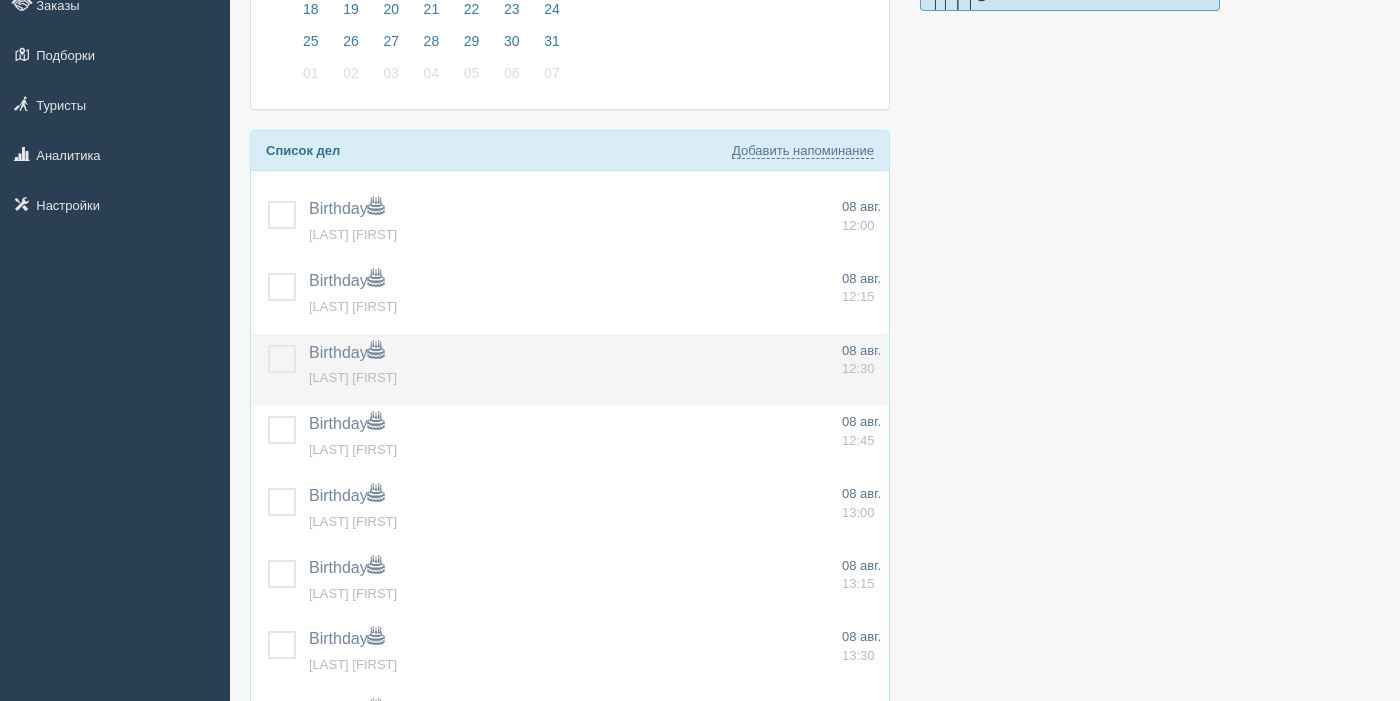 click at bounding box center [268, 345] 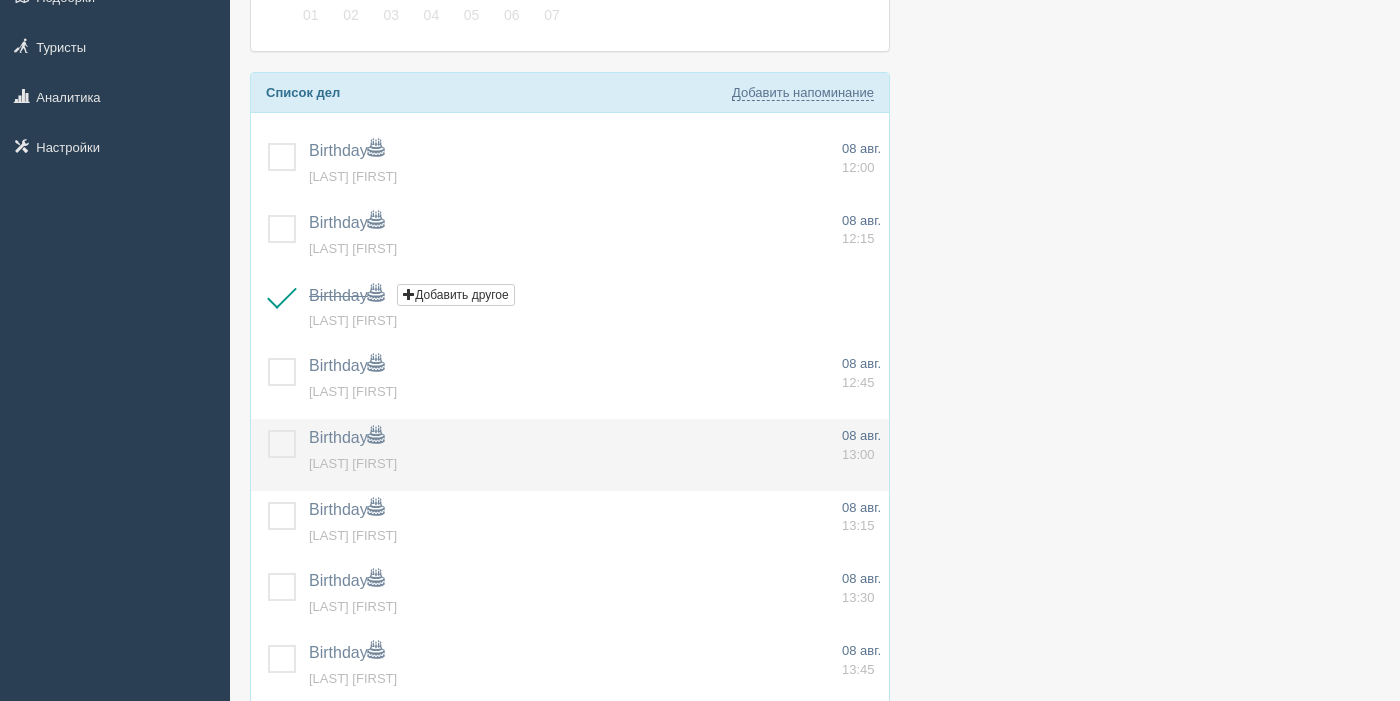 scroll, scrollTop: 327, scrollLeft: 0, axis: vertical 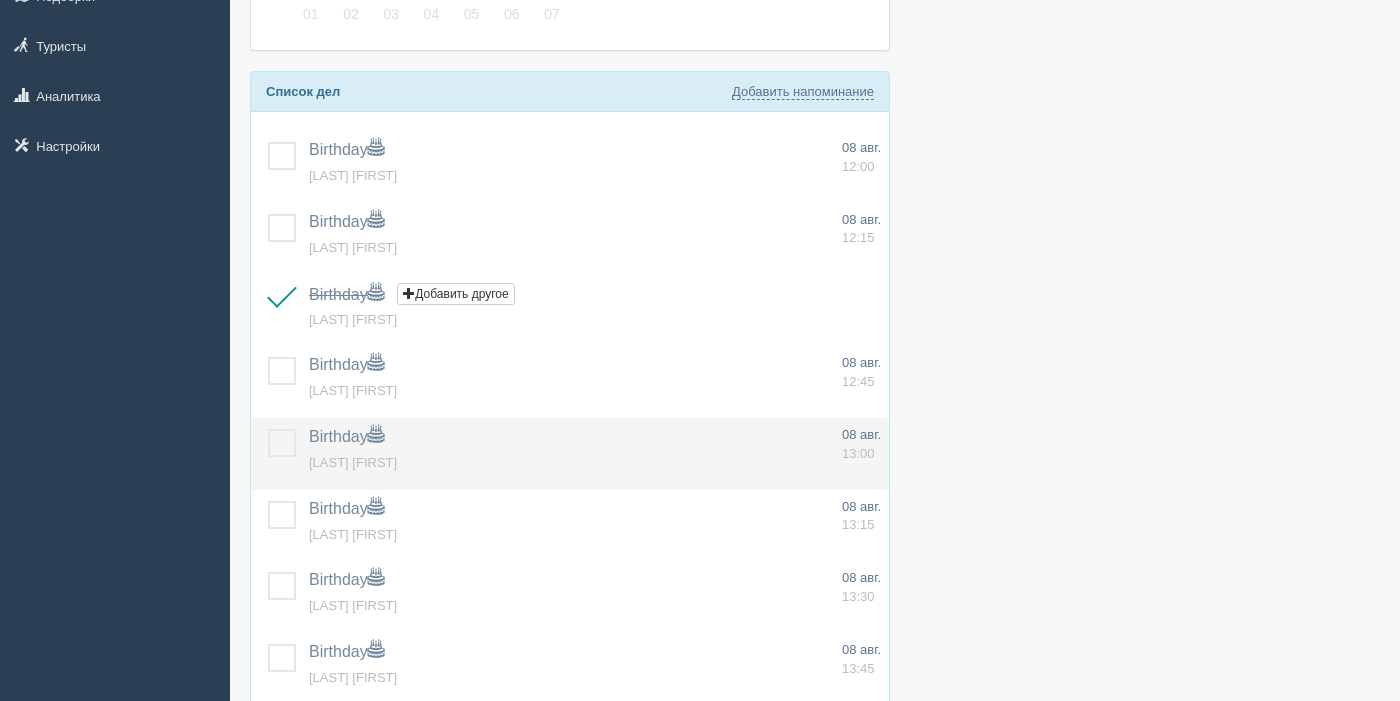 click at bounding box center (268, 429) 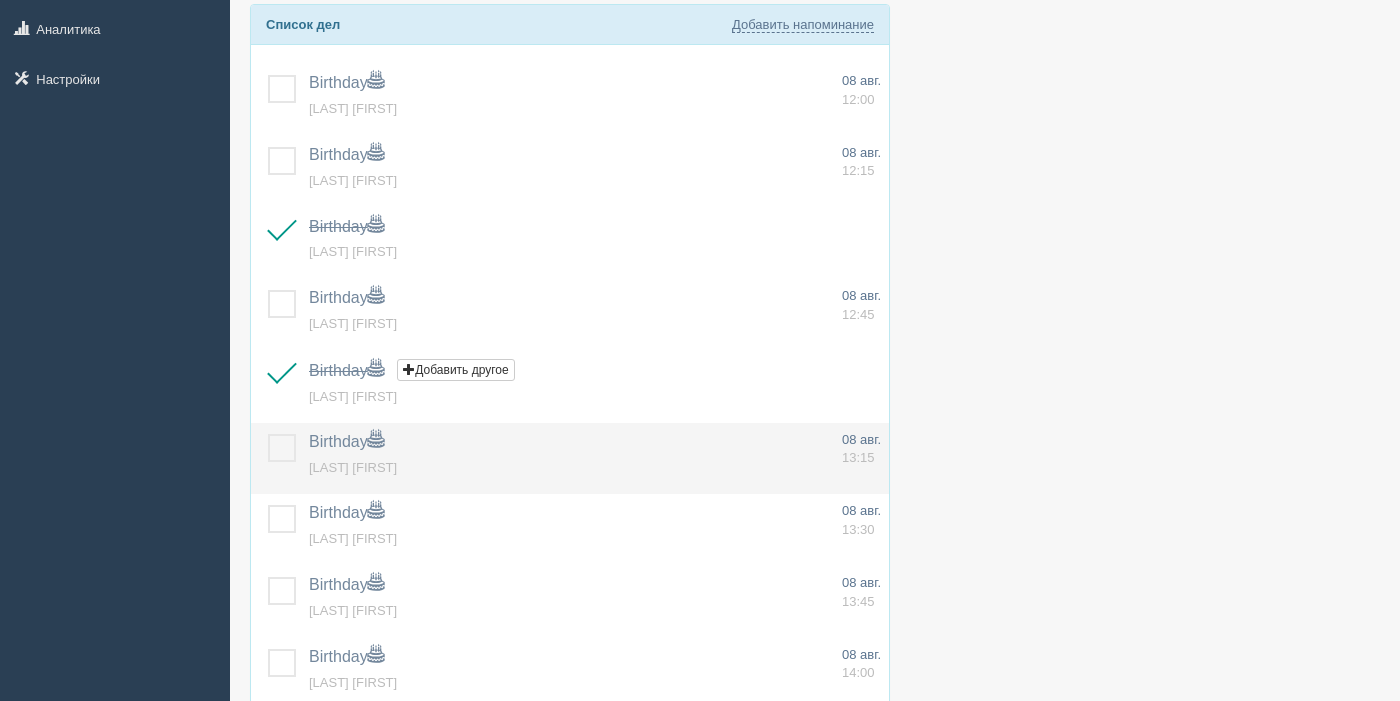 click at bounding box center (268, 434) 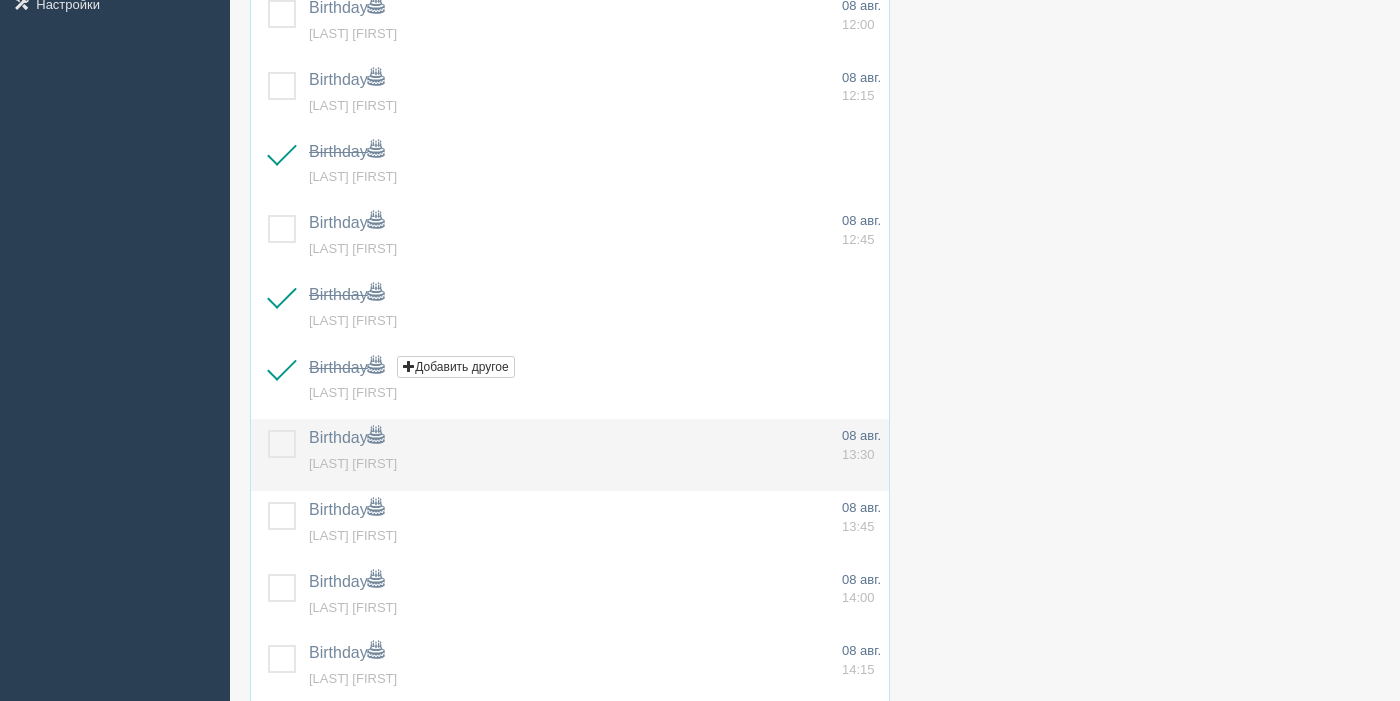 click at bounding box center [268, 430] 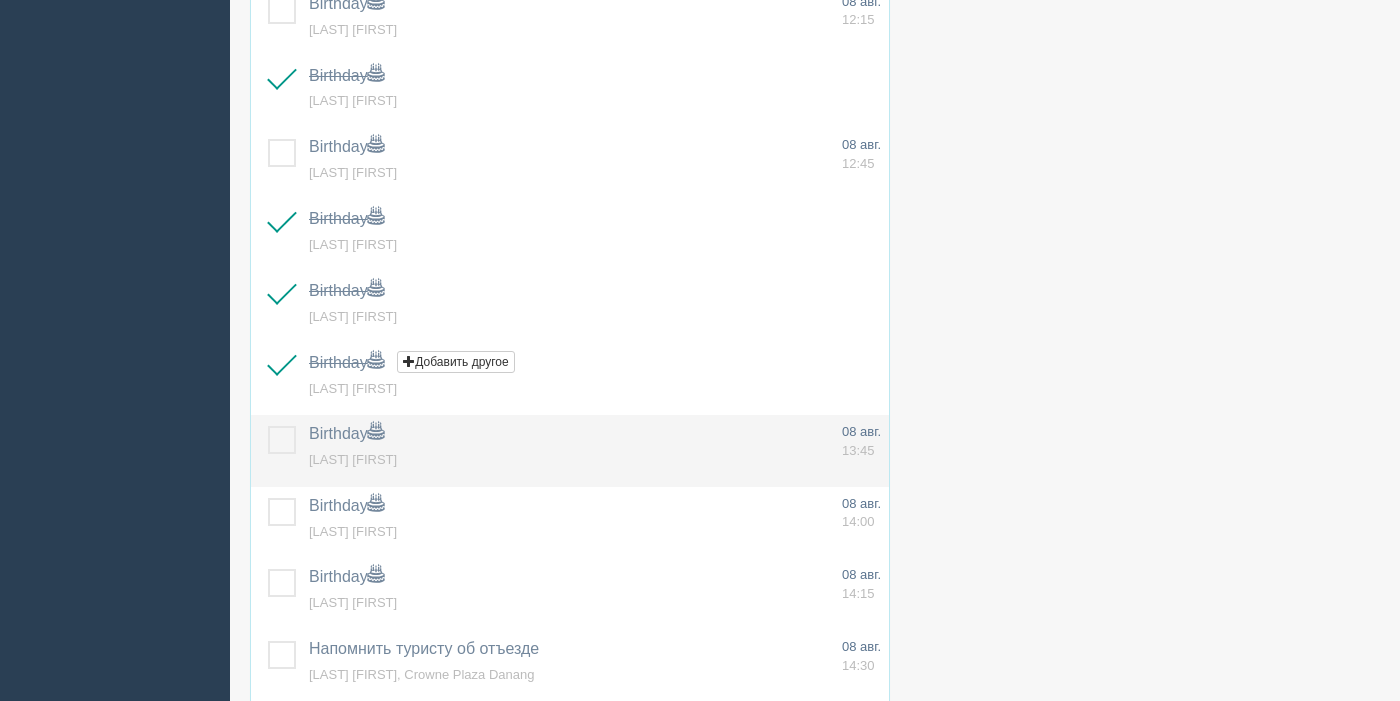 click at bounding box center (268, 426) 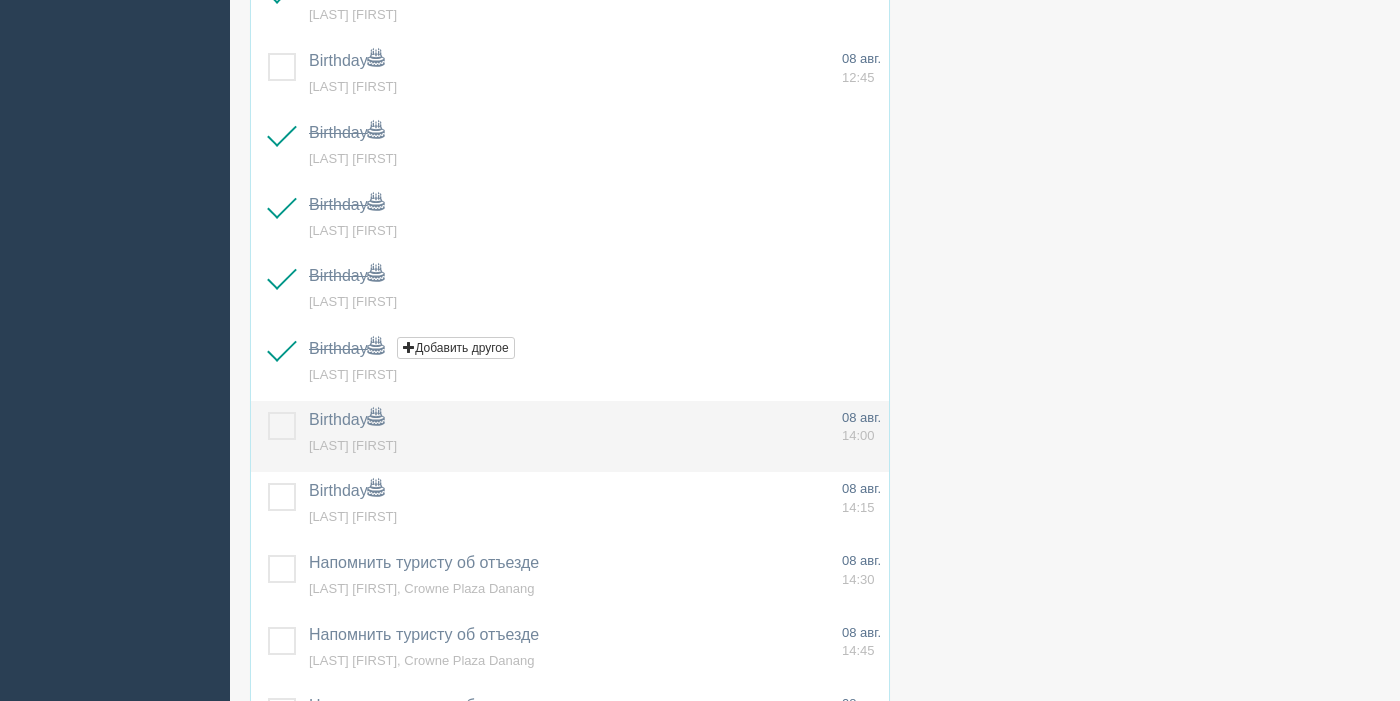 drag, startPoint x: 281, startPoint y: 424, endPoint x: 290, endPoint y: 452, distance: 29.410883 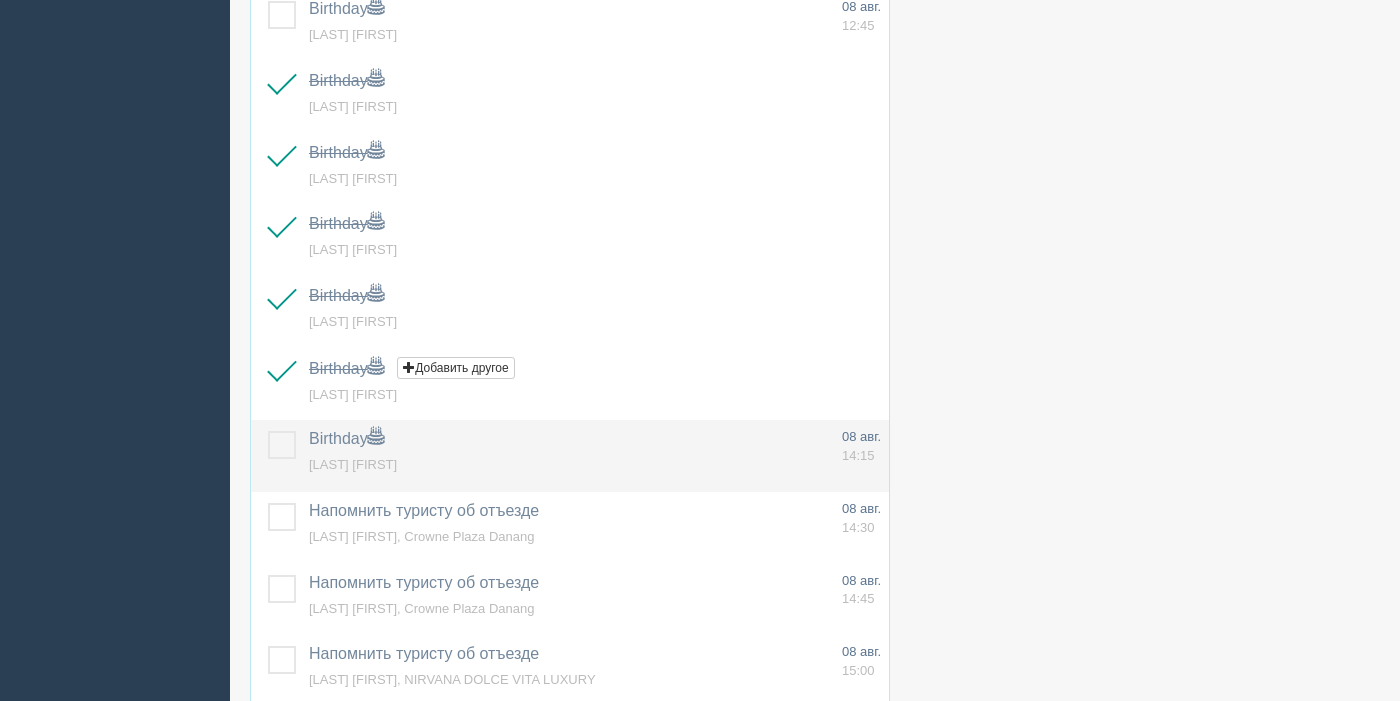 scroll, scrollTop: 685, scrollLeft: 0, axis: vertical 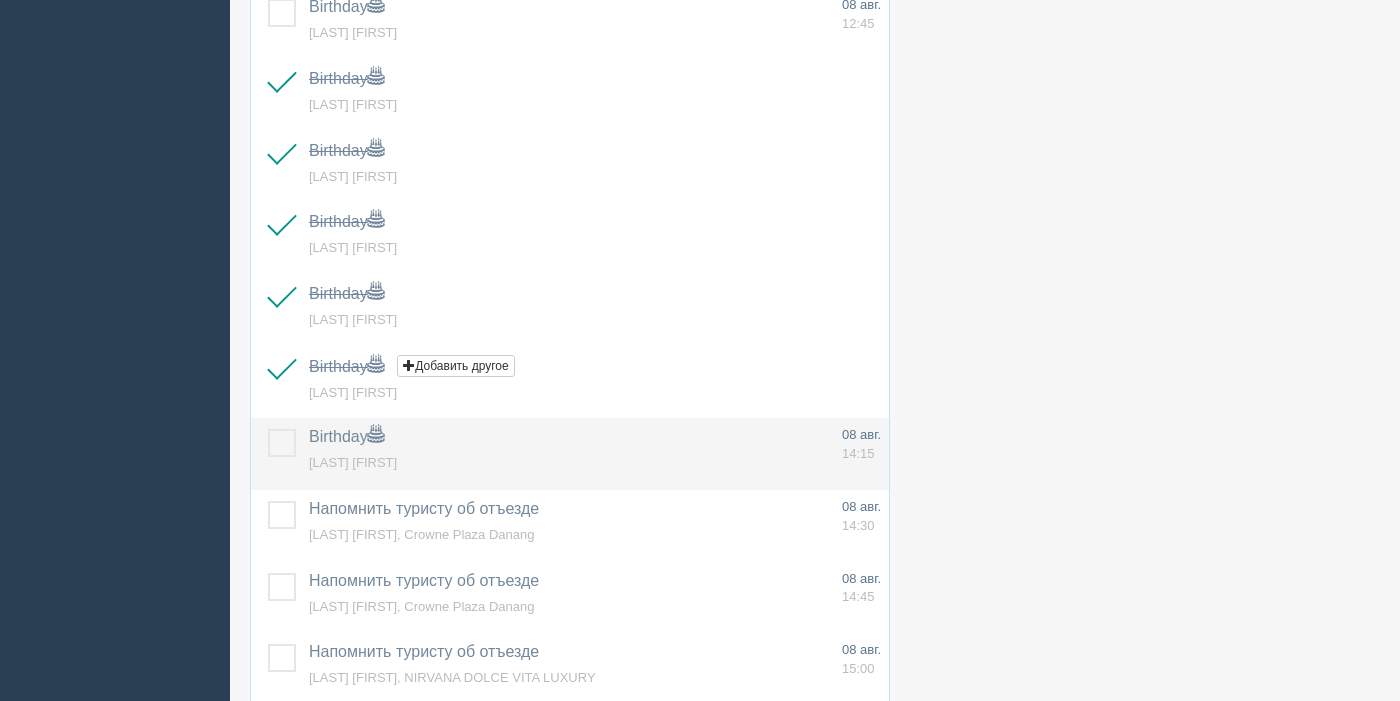 click at bounding box center [268, 429] 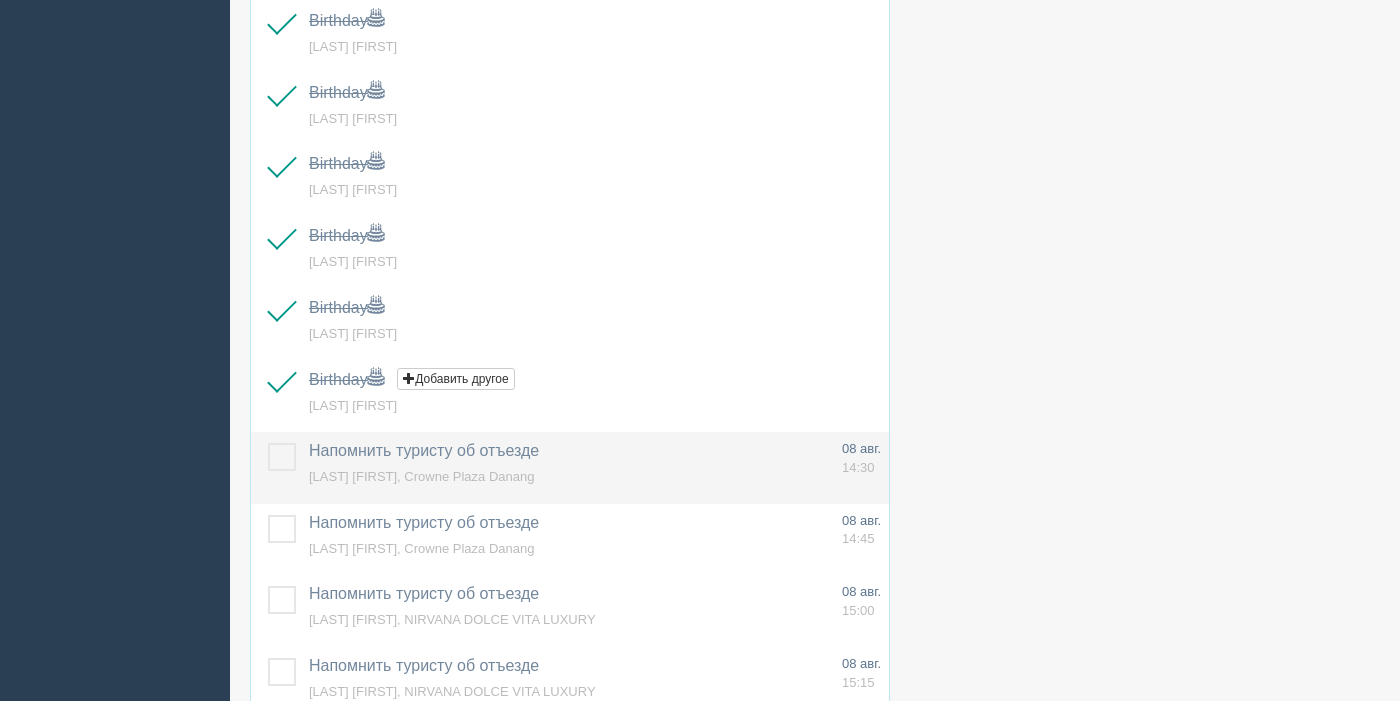 scroll, scrollTop: 745, scrollLeft: 0, axis: vertical 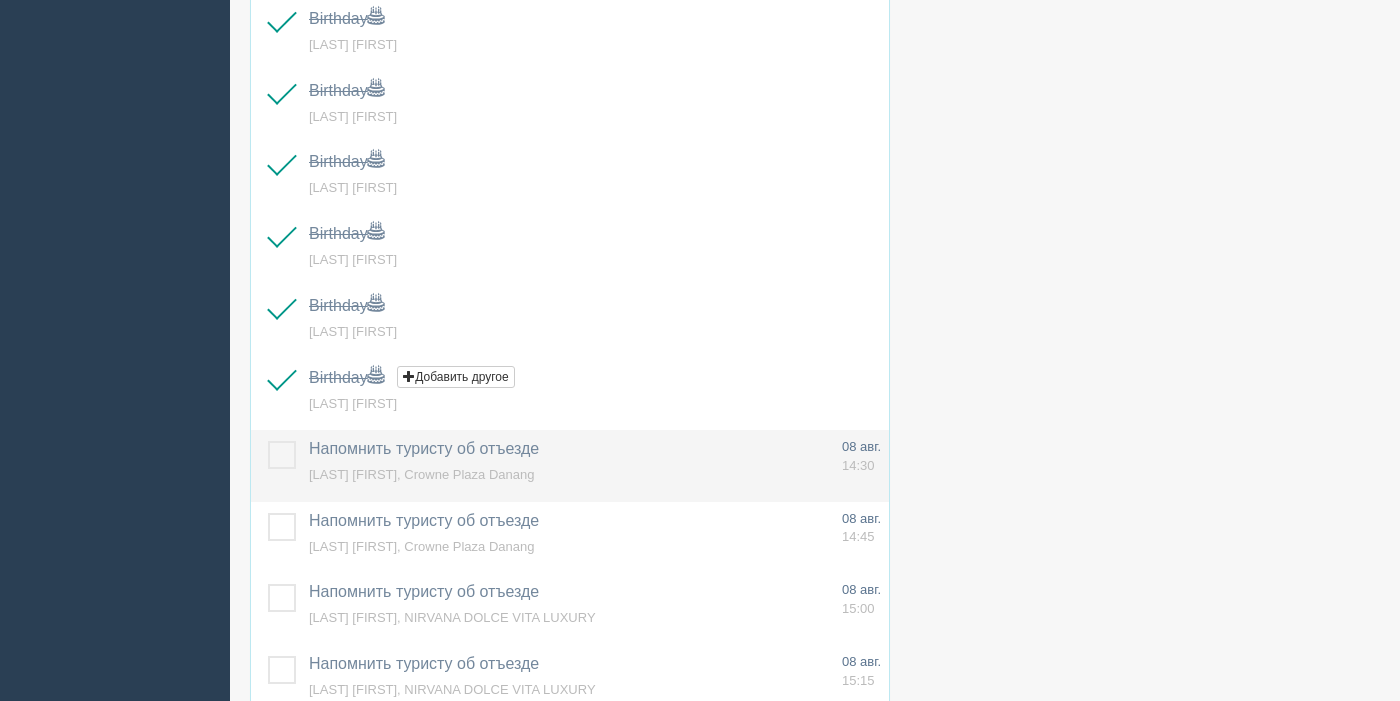 click on "ASSYMOV AZAMAT, Crowne Plaza Danang" at bounding box center (421, 474) 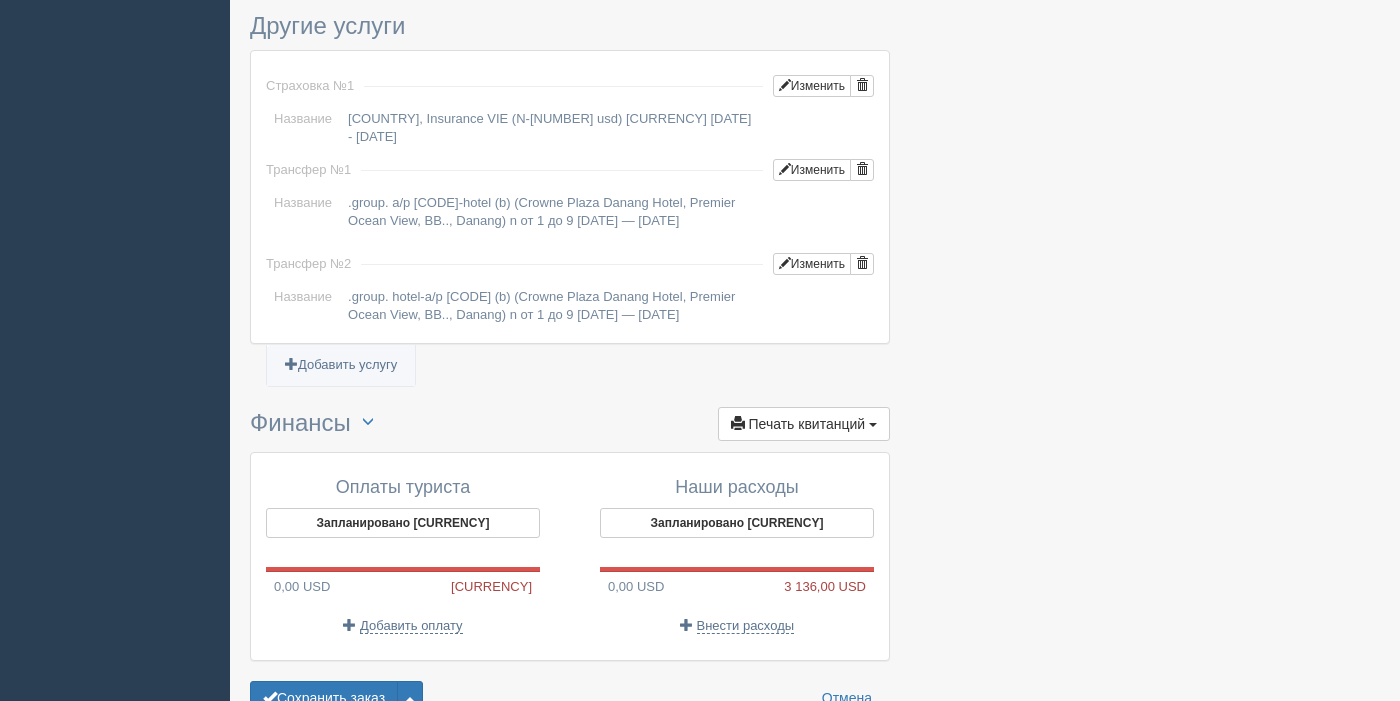 scroll, scrollTop: 1731, scrollLeft: 0, axis: vertical 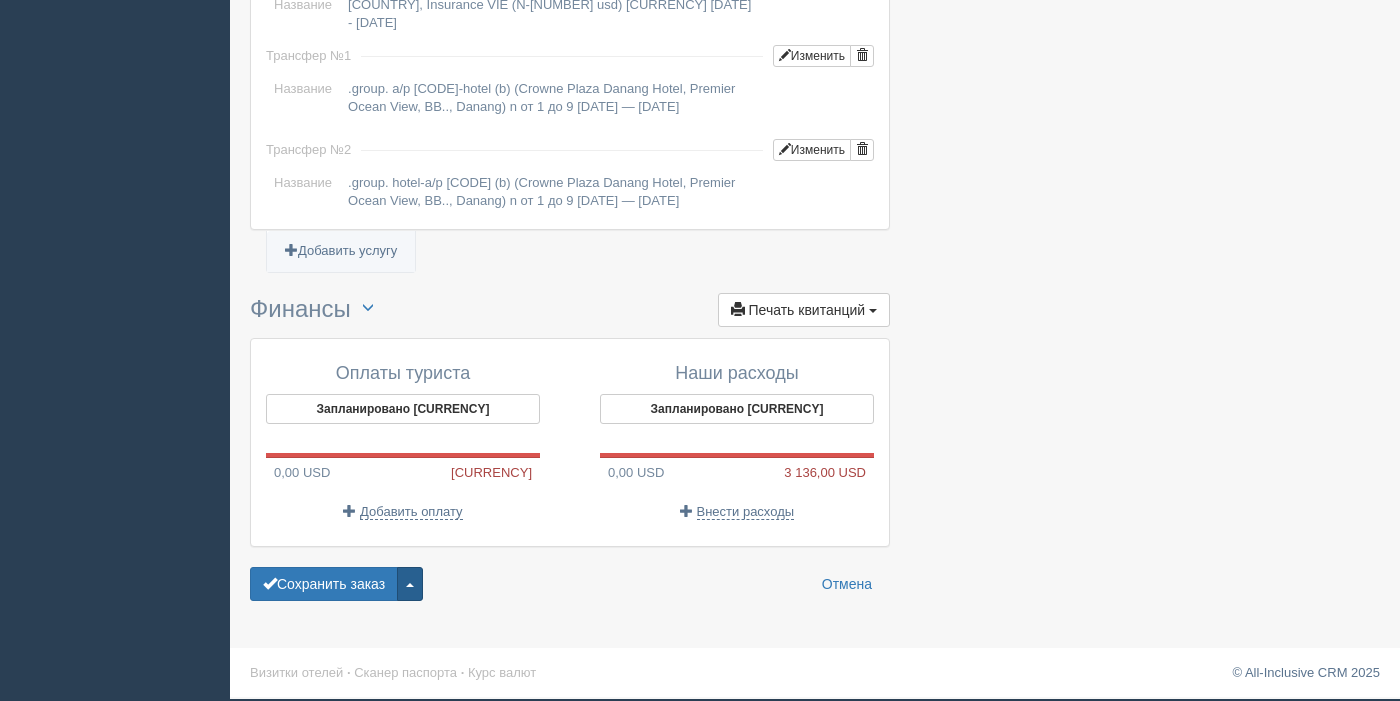 click at bounding box center (410, 584) 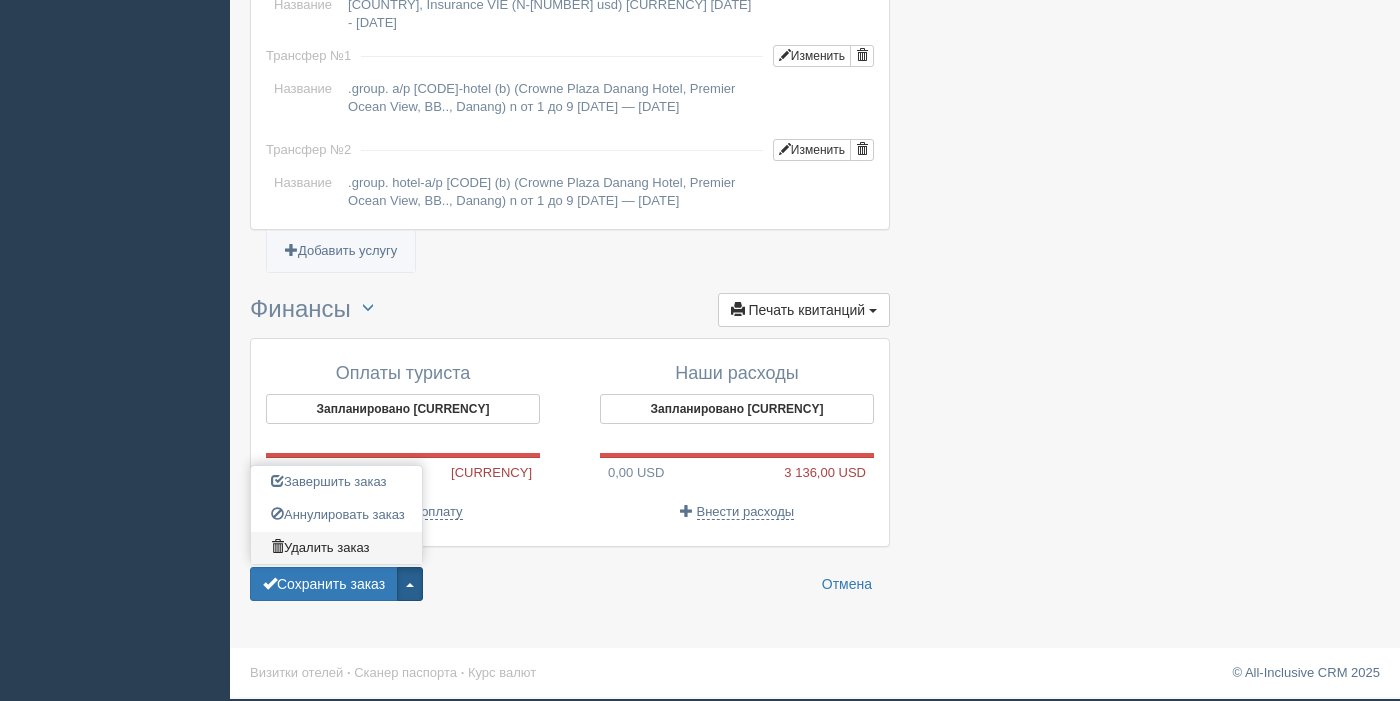 click on "Удалить заказ" at bounding box center [336, 548] 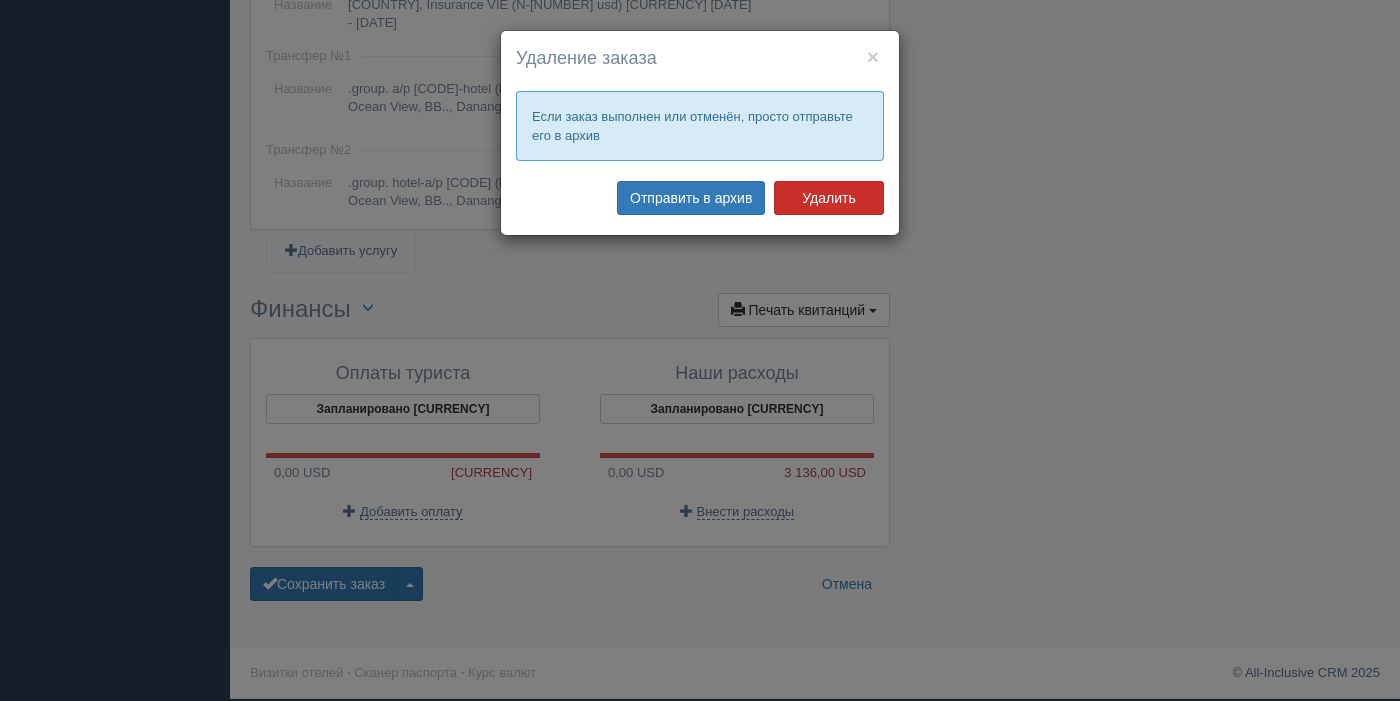 click on "Удалить" at bounding box center (829, 198) 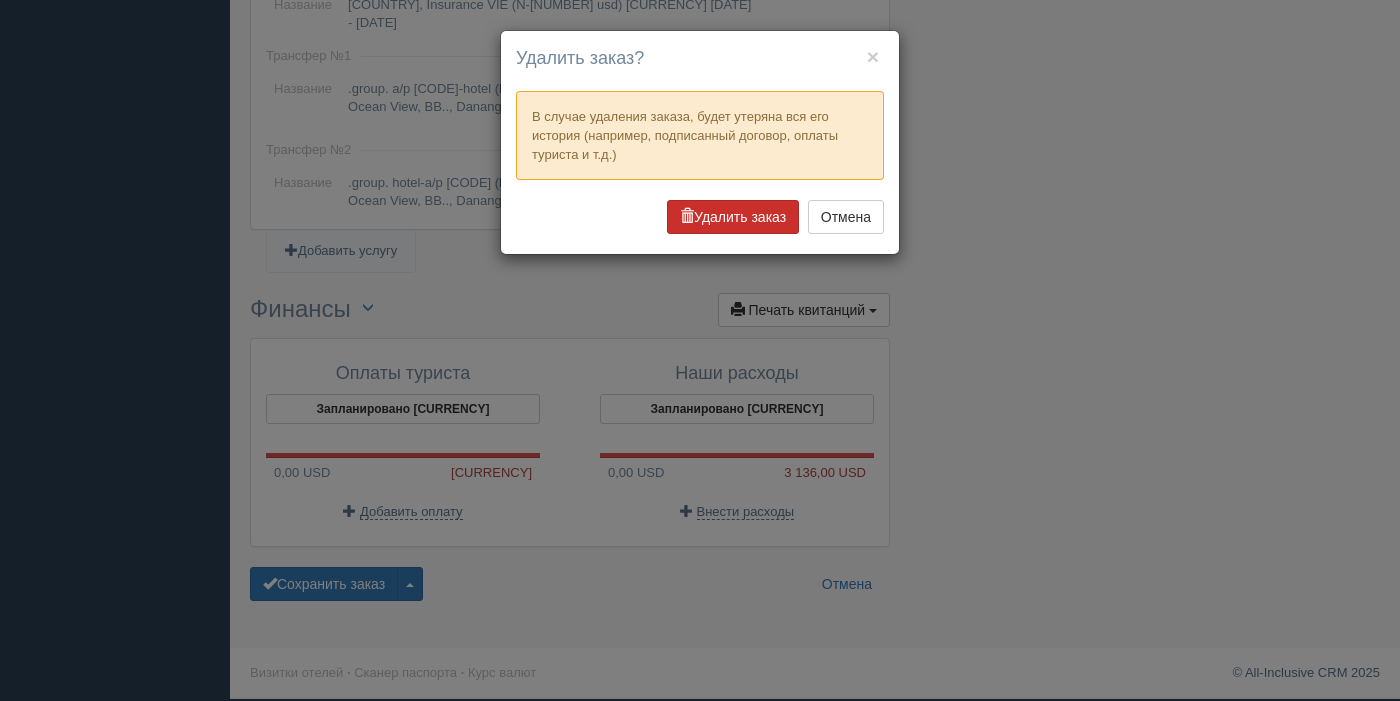 click on "Удалить заказ" at bounding box center [733, 217] 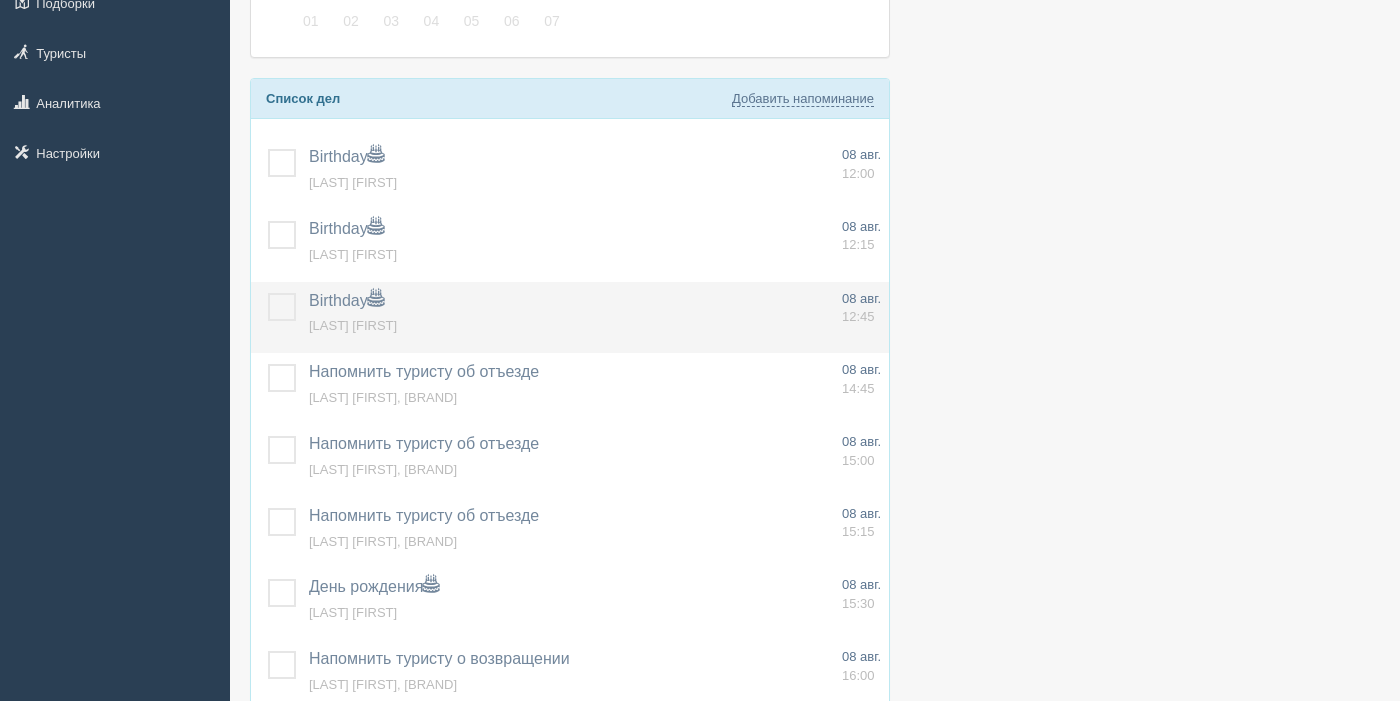 scroll, scrollTop: 322, scrollLeft: 0, axis: vertical 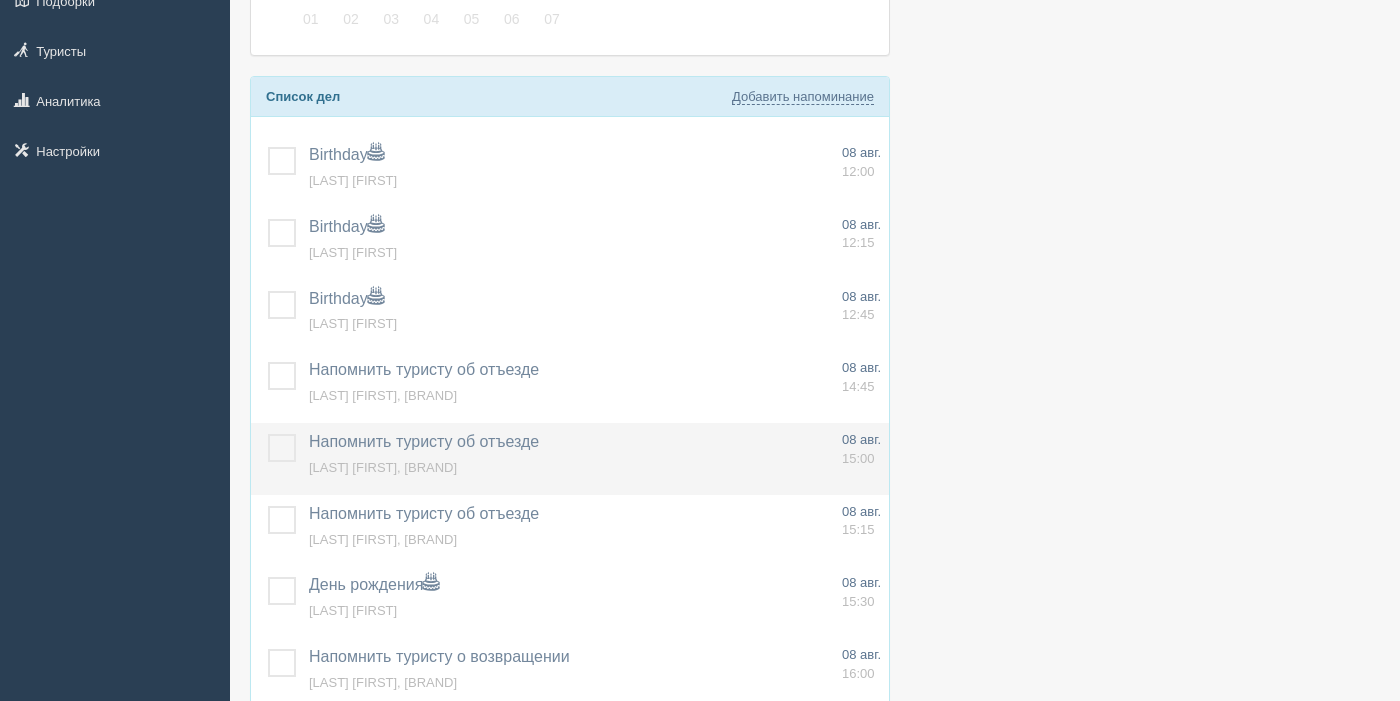 click at bounding box center (268, 434) 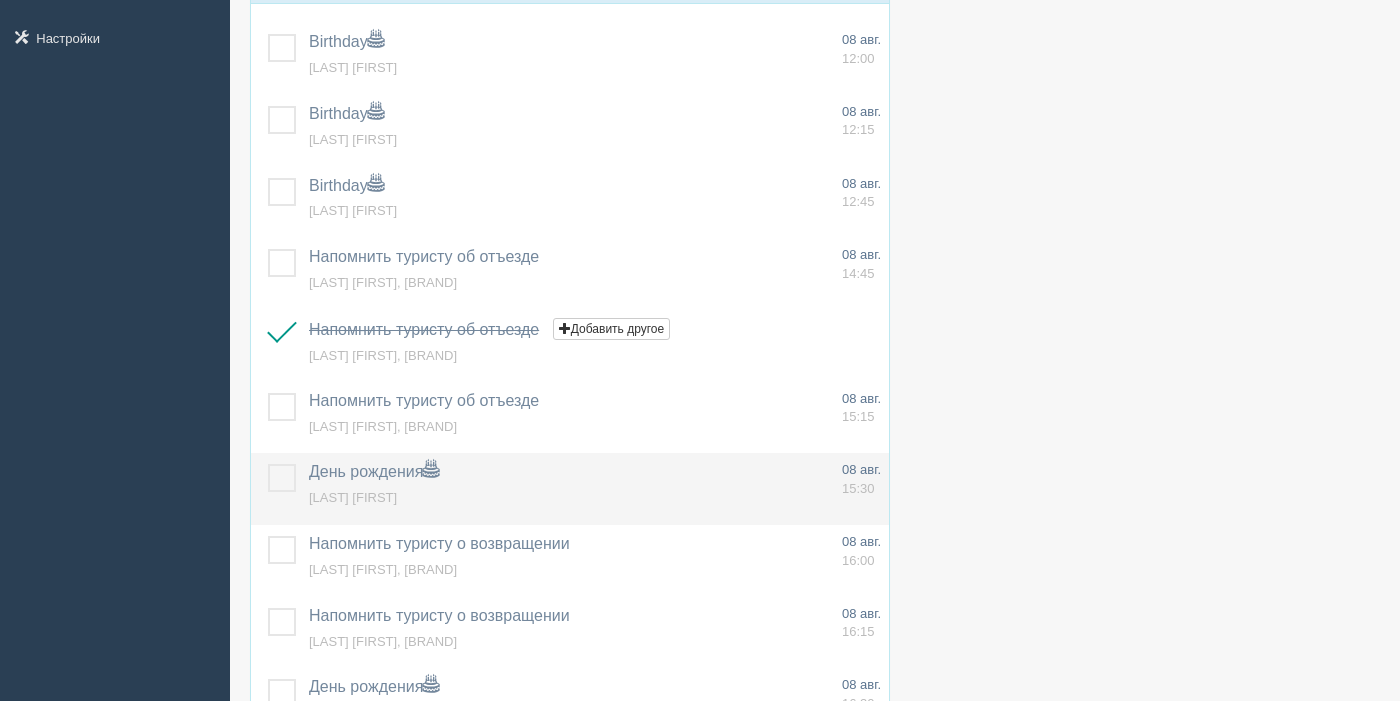 scroll, scrollTop: 439, scrollLeft: 0, axis: vertical 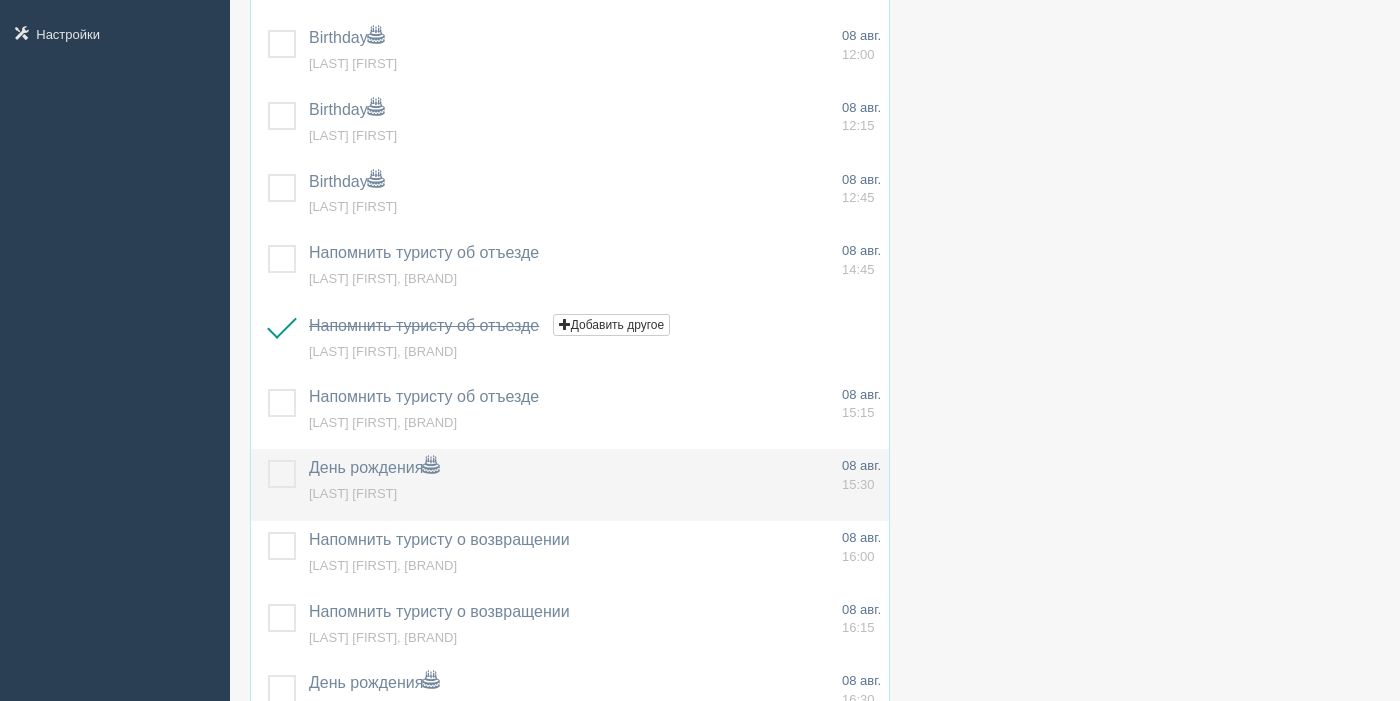 click at bounding box center (268, 460) 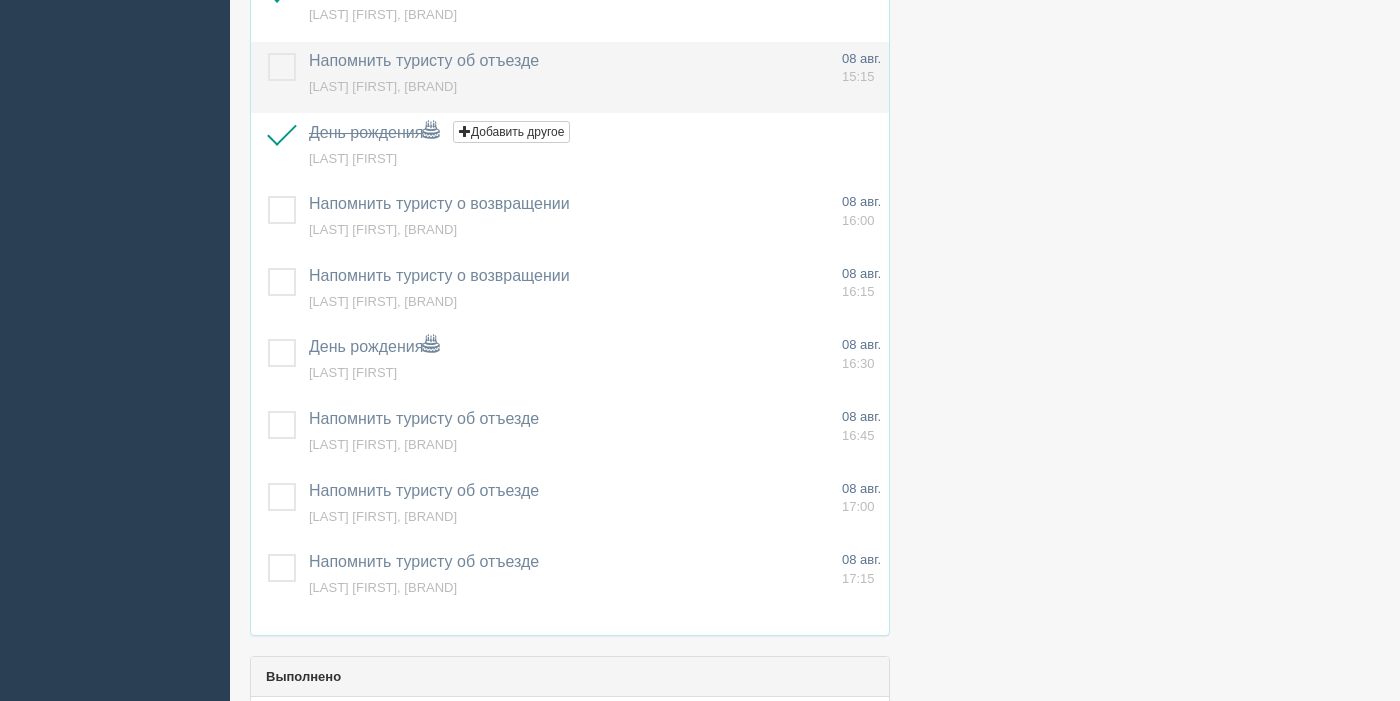 scroll, scrollTop: 786, scrollLeft: 0, axis: vertical 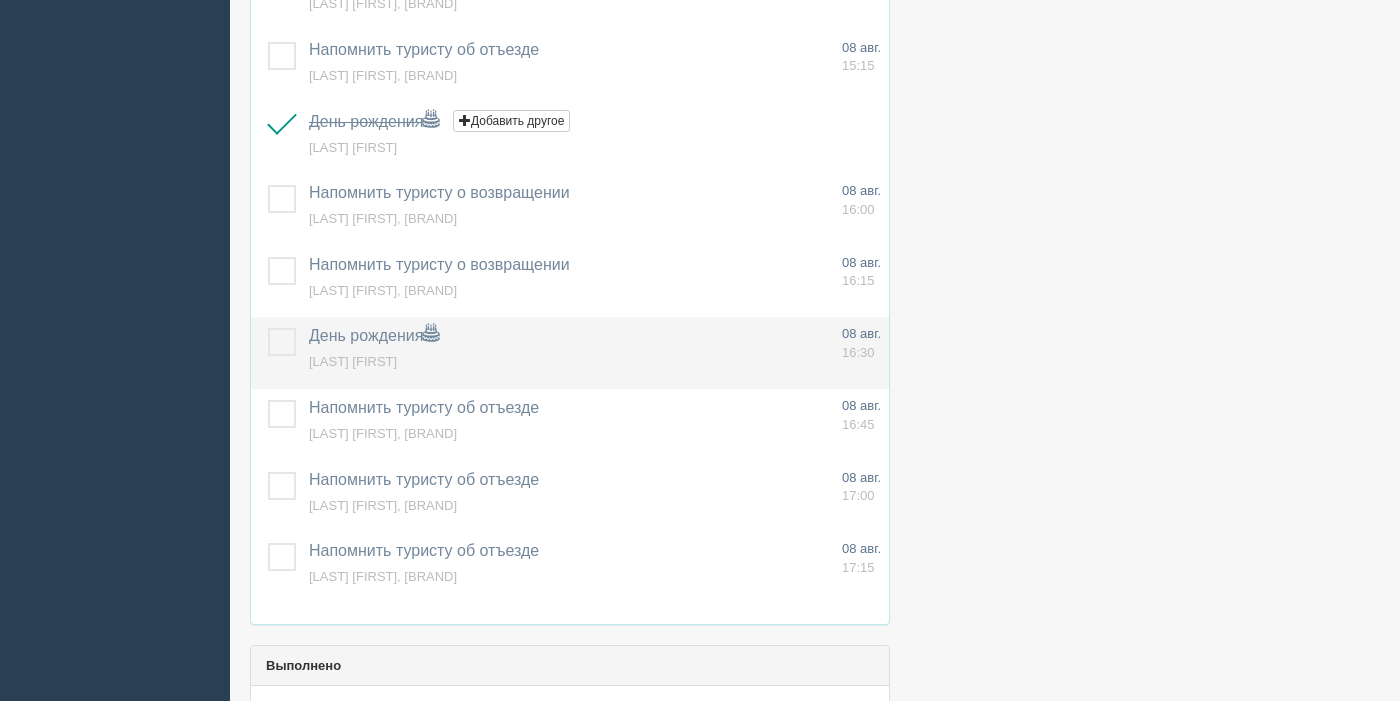 click at bounding box center [268, 328] 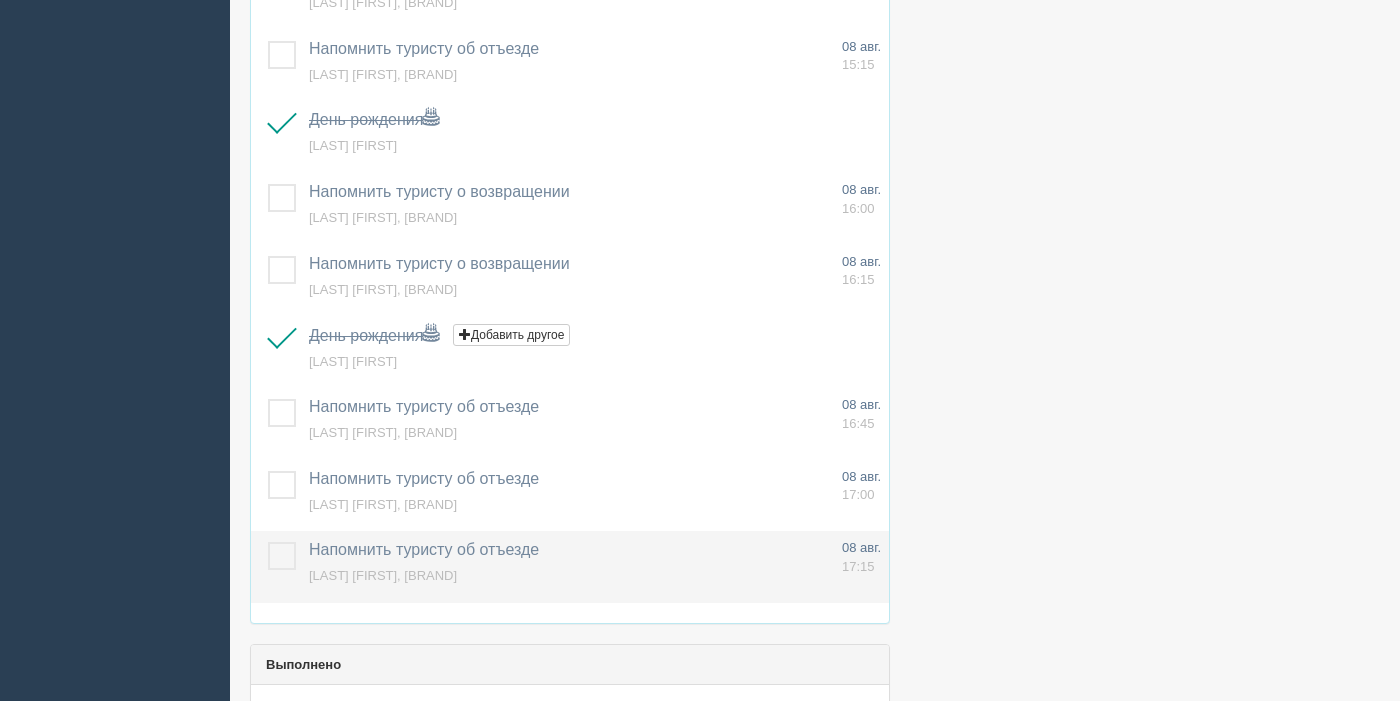 click at bounding box center (268, 542) 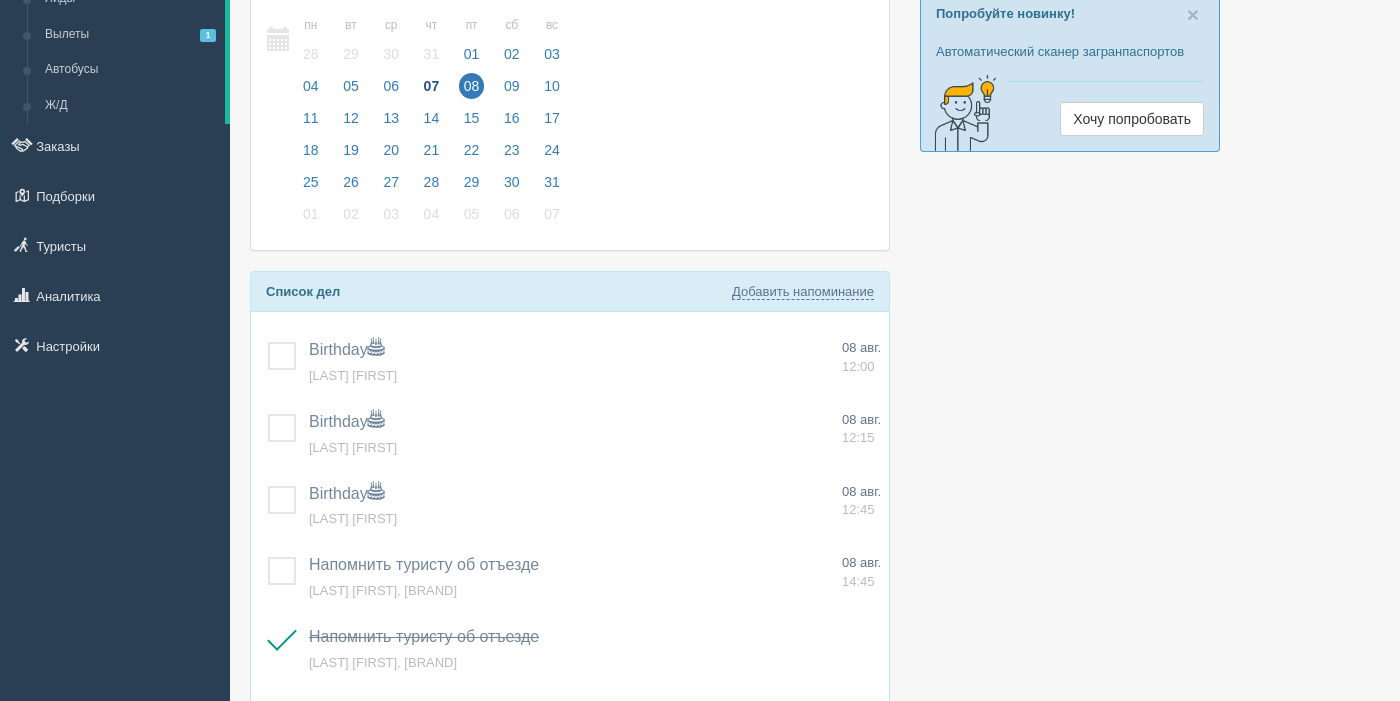scroll, scrollTop: 0, scrollLeft: 0, axis: both 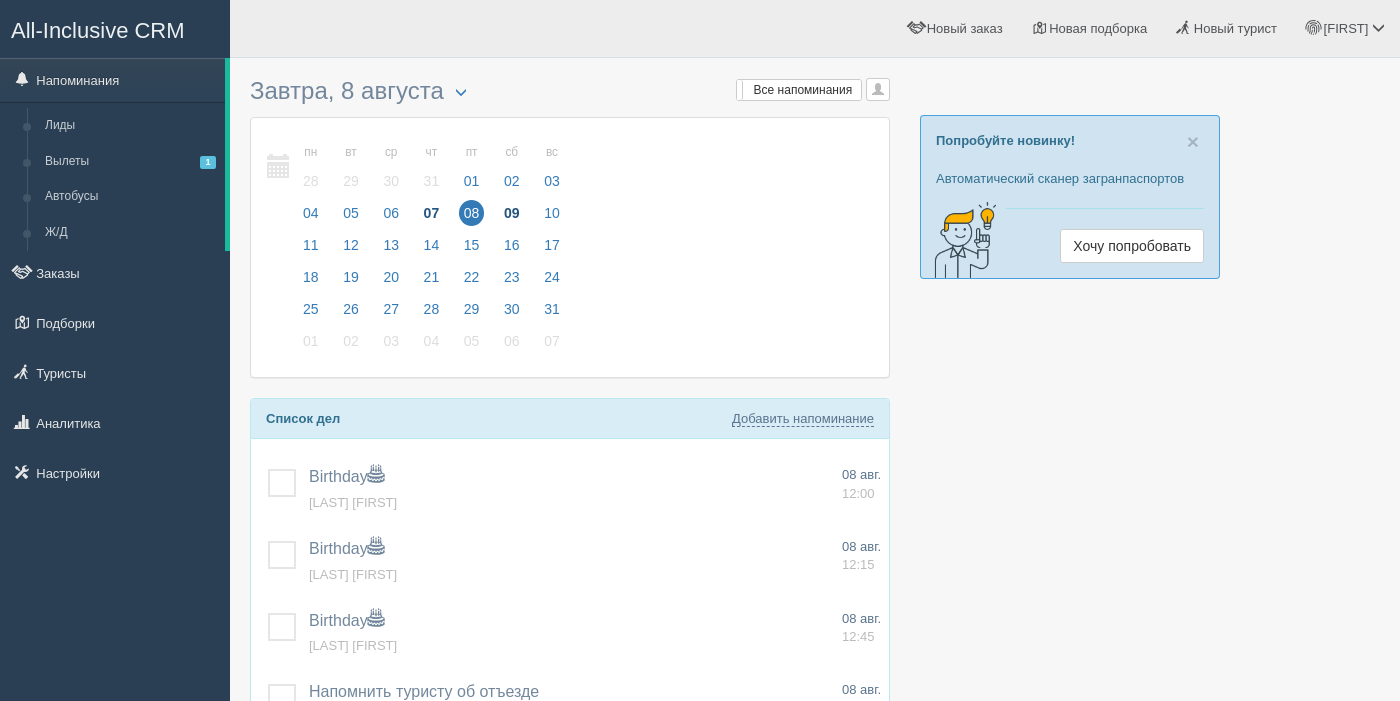 click on "09" at bounding box center (512, 213) 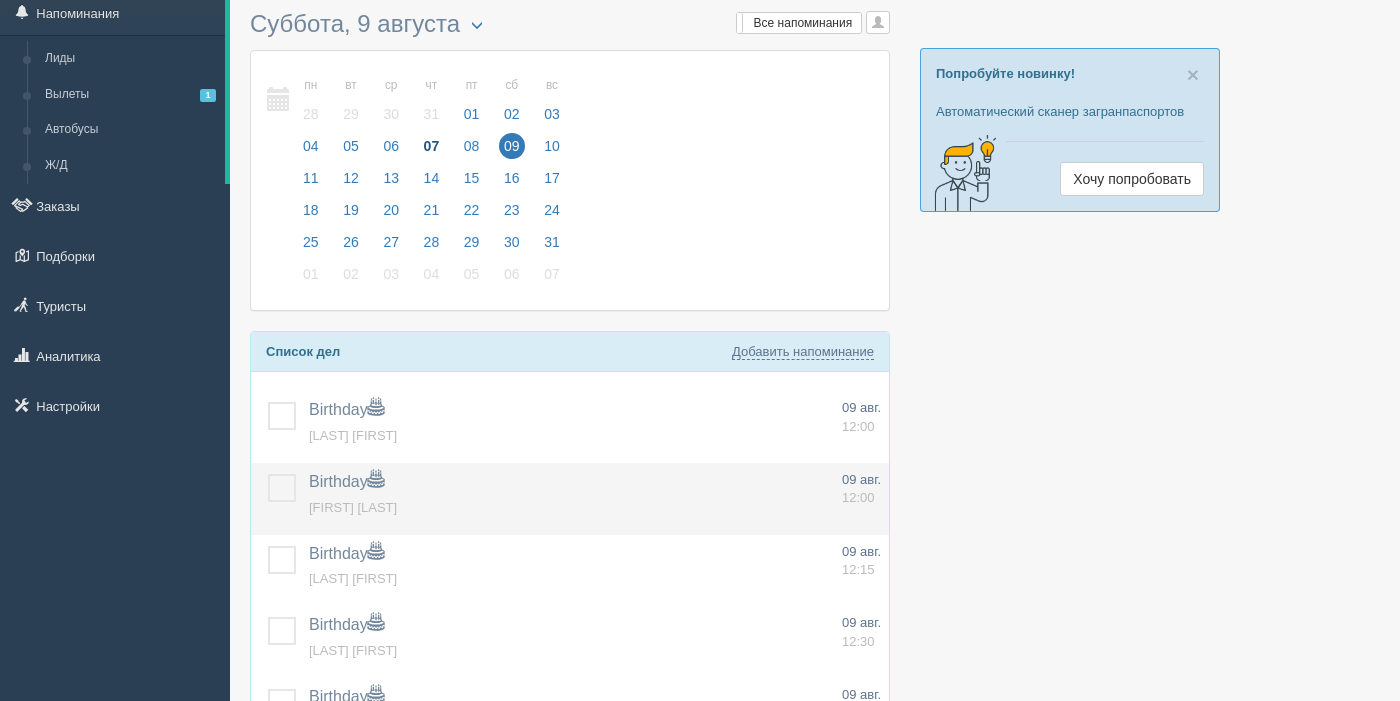 scroll, scrollTop: 111, scrollLeft: 0, axis: vertical 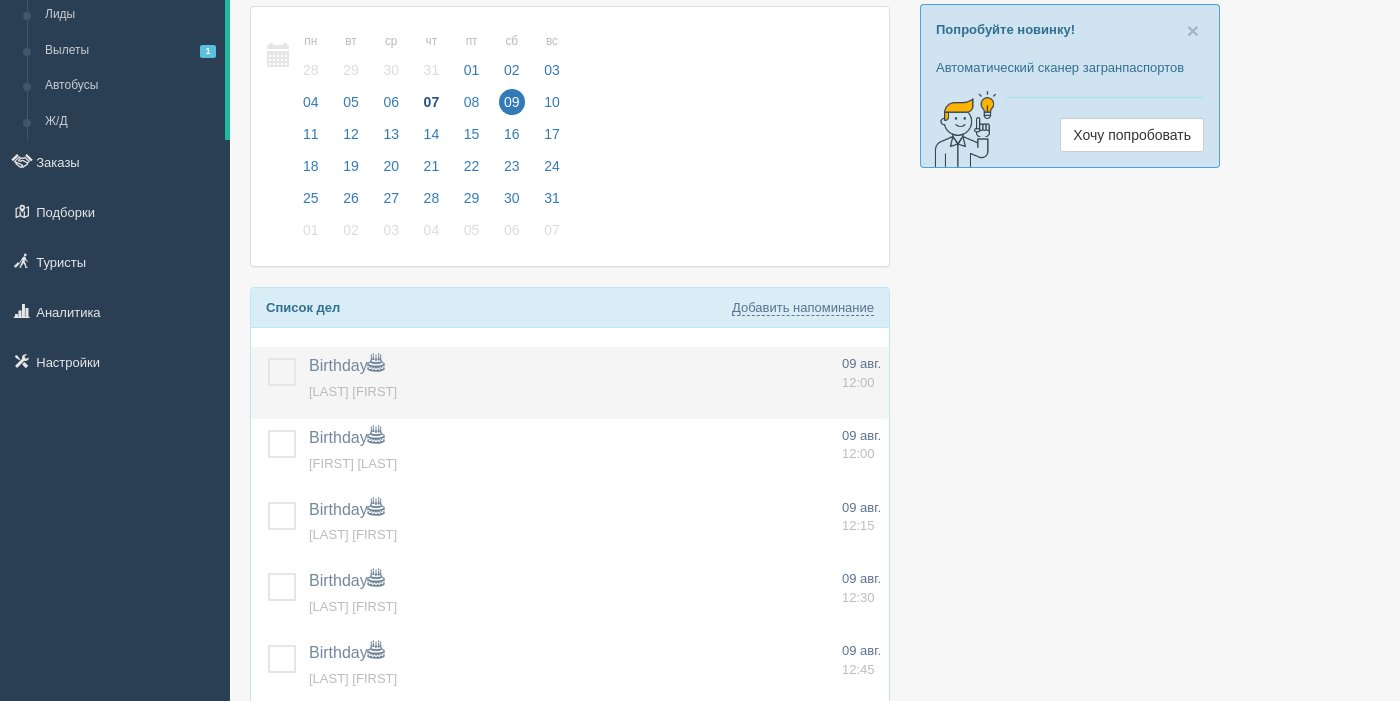 click at bounding box center (268, 358) 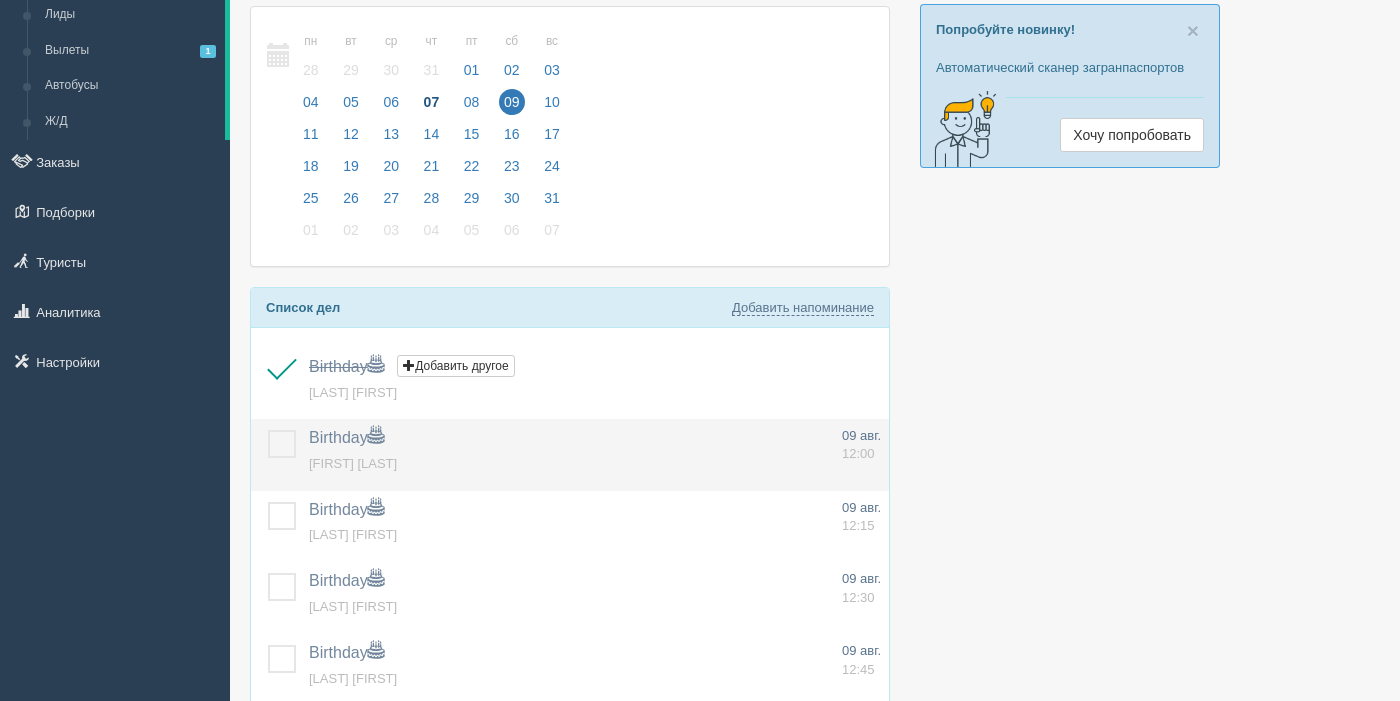 click at bounding box center (268, 430) 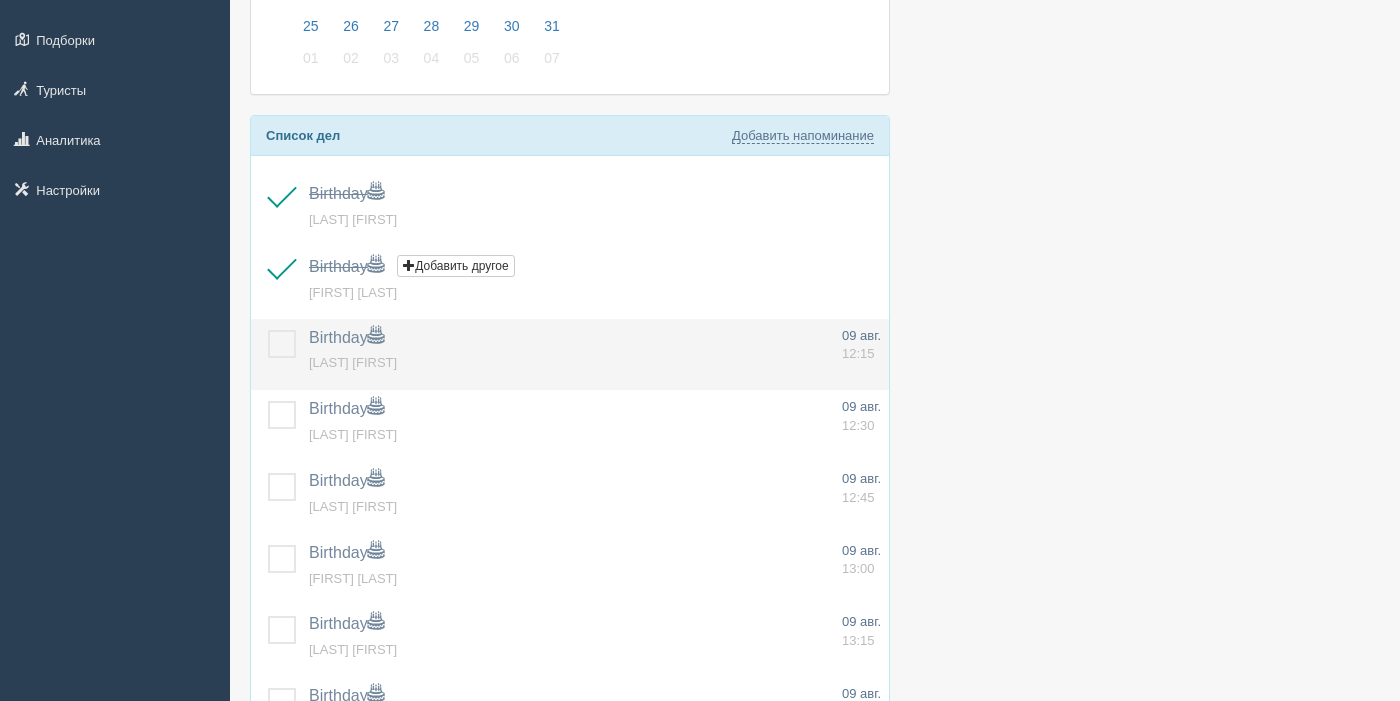 scroll, scrollTop: 288, scrollLeft: 0, axis: vertical 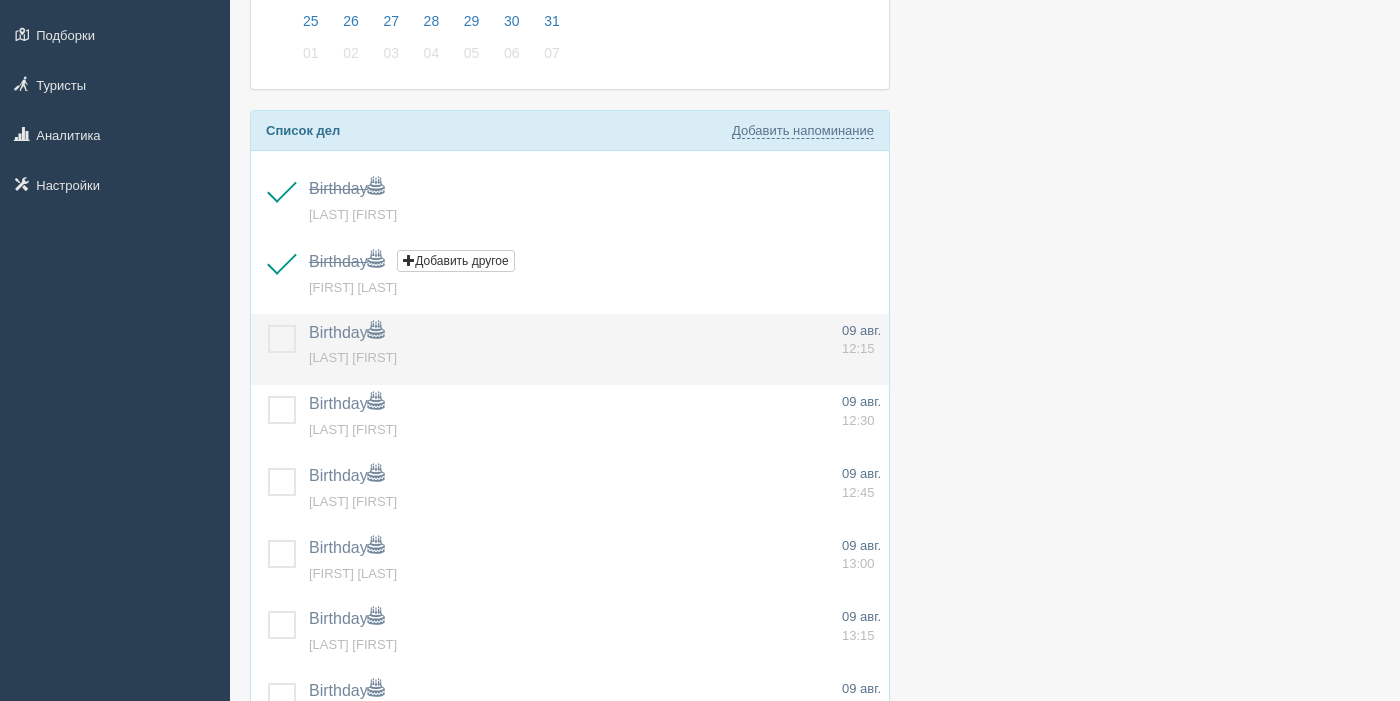 click at bounding box center (268, 325) 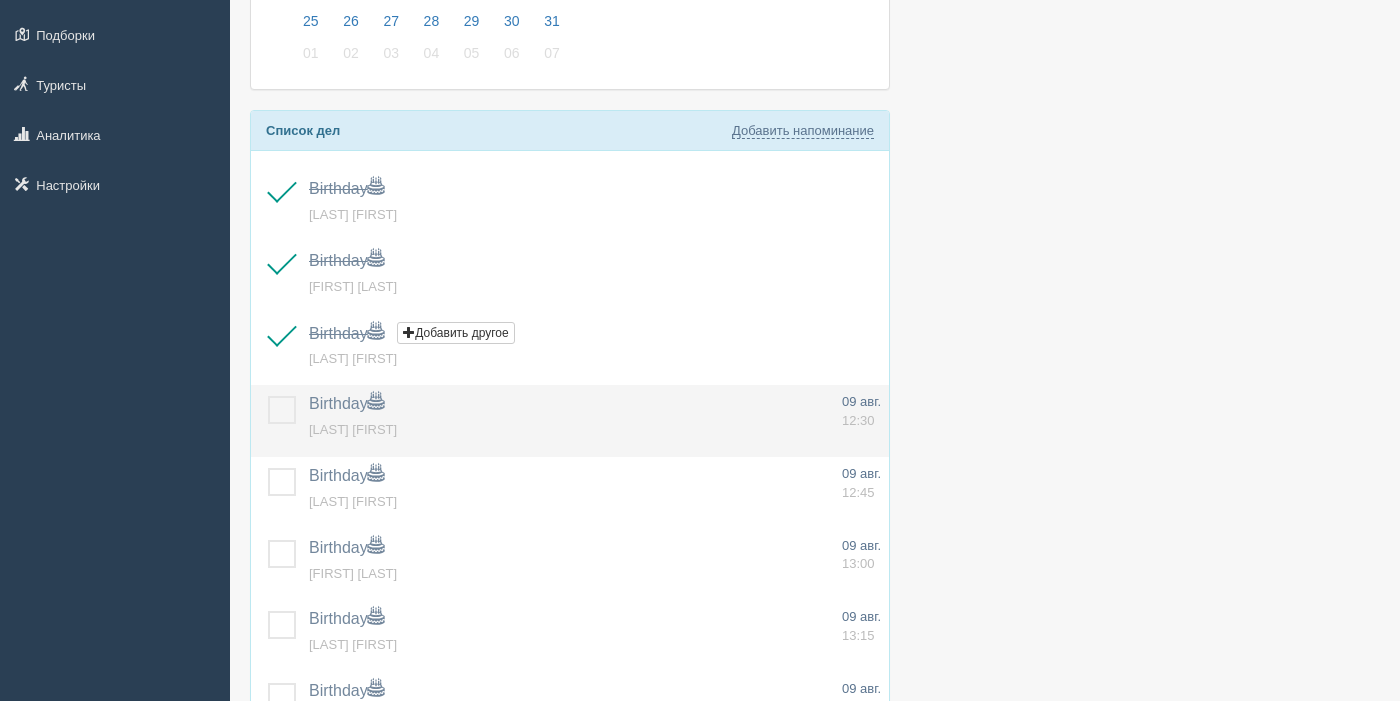 drag, startPoint x: 280, startPoint y: 412, endPoint x: 278, endPoint y: 424, distance: 12.165525 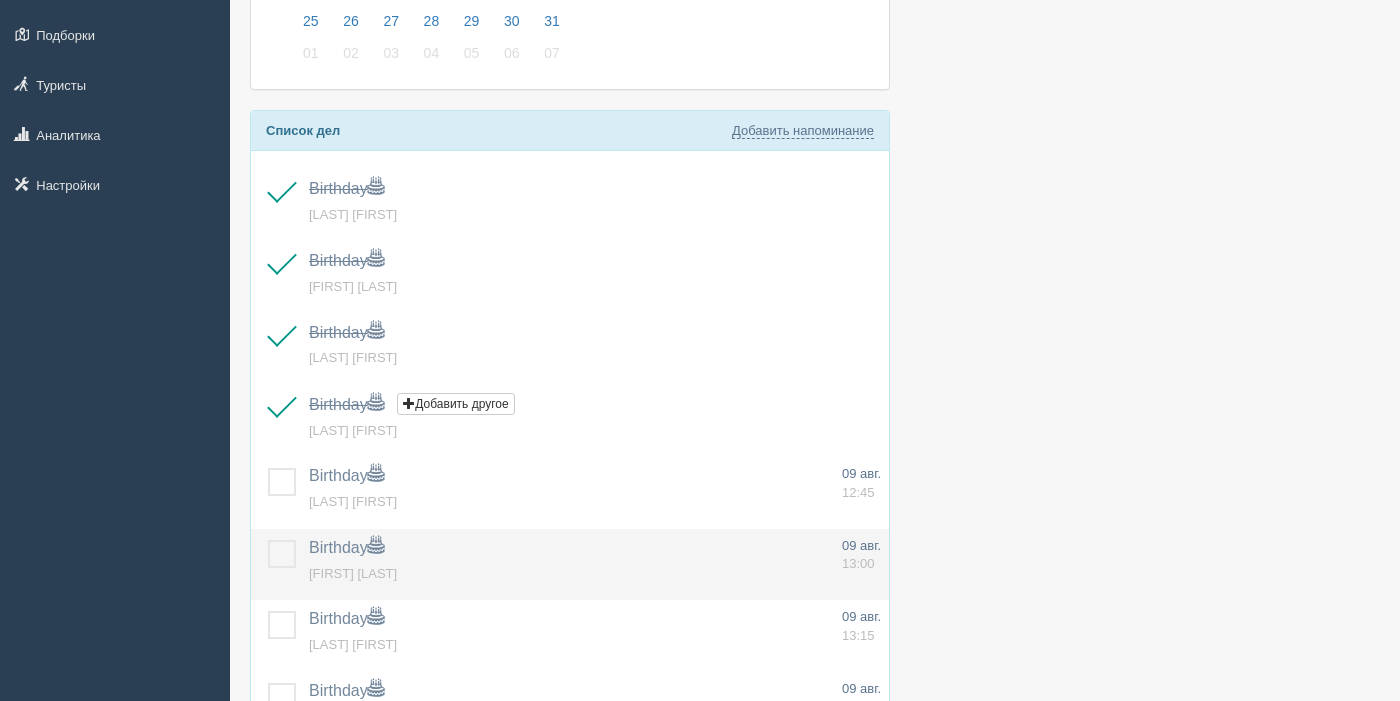 drag, startPoint x: 277, startPoint y: 487, endPoint x: 290, endPoint y: 541, distance: 55.542778 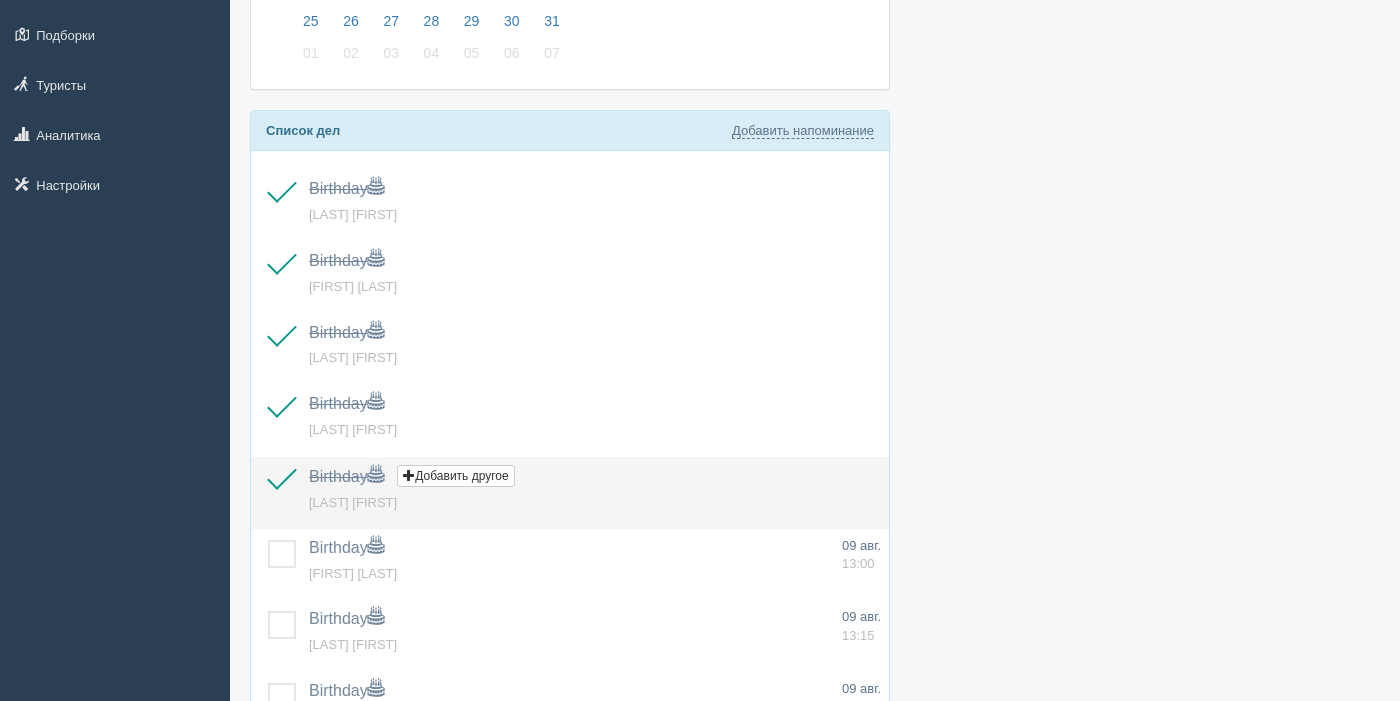 drag, startPoint x: 285, startPoint y: 551, endPoint x: 576, endPoint y: 475, distance: 300.7607 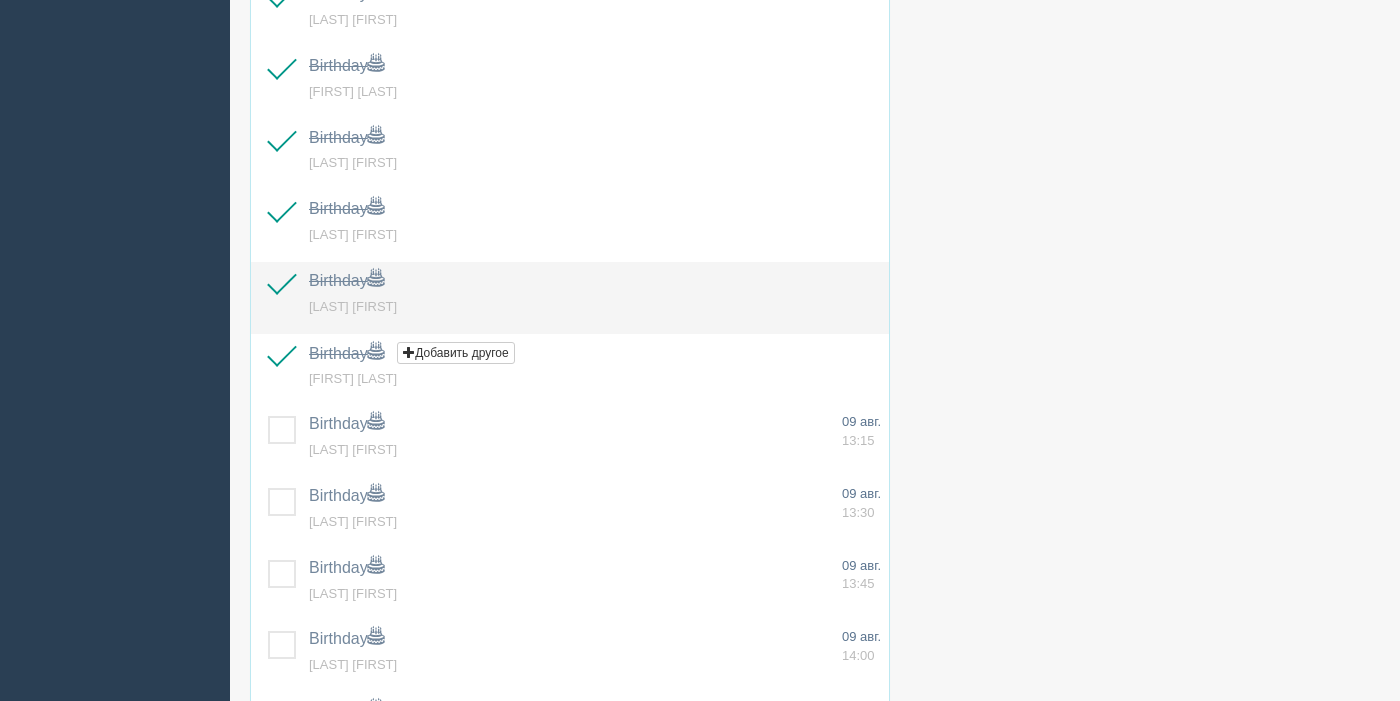 scroll, scrollTop: 520, scrollLeft: 0, axis: vertical 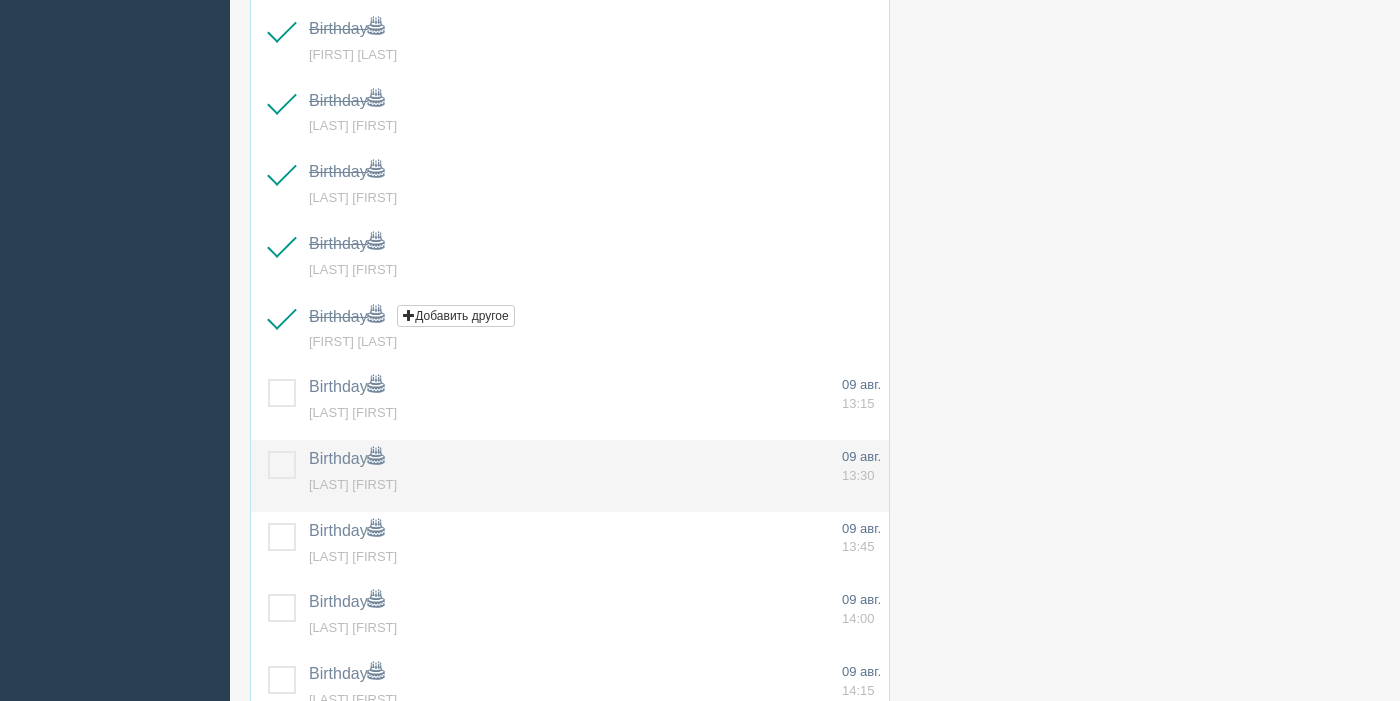 drag, startPoint x: 274, startPoint y: 389, endPoint x: 275, endPoint y: 446, distance: 57.00877 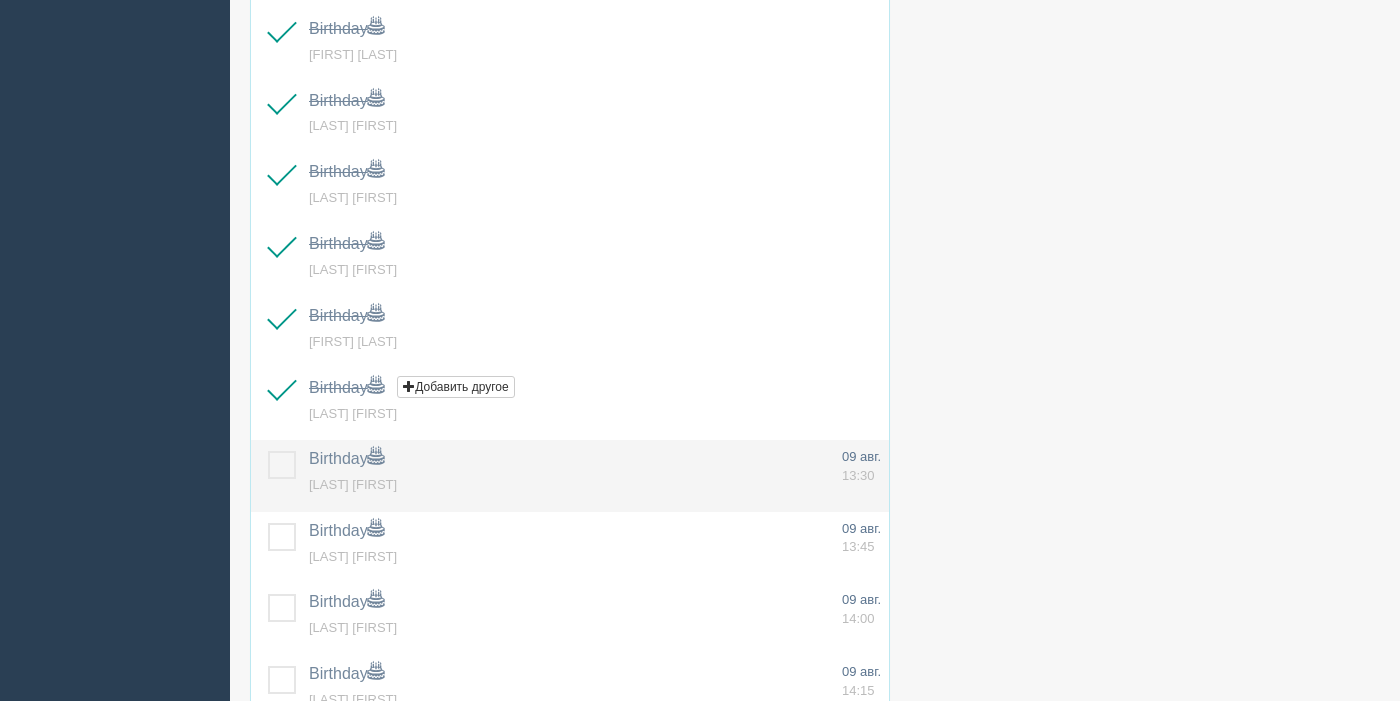 click at bounding box center [268, 451] 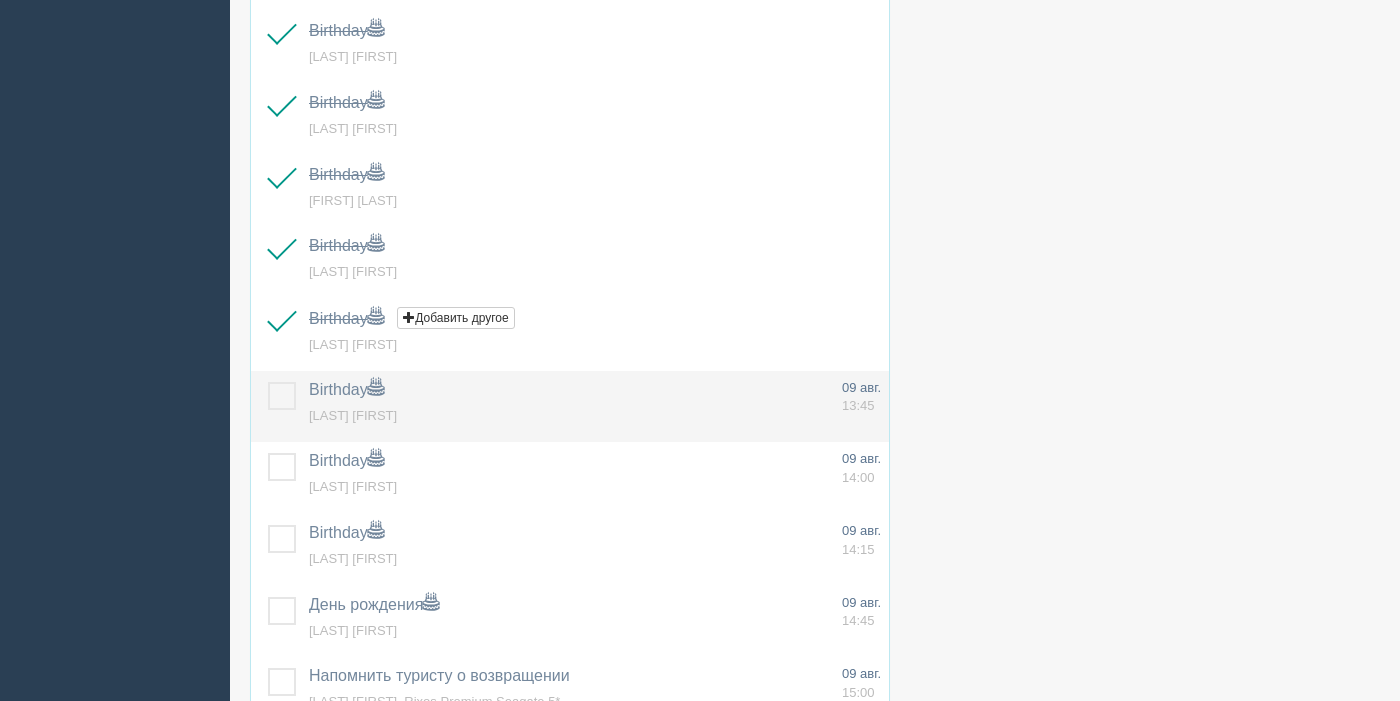 scroll, scrollTop: 662, scrollLeft: 0, axis: vertical 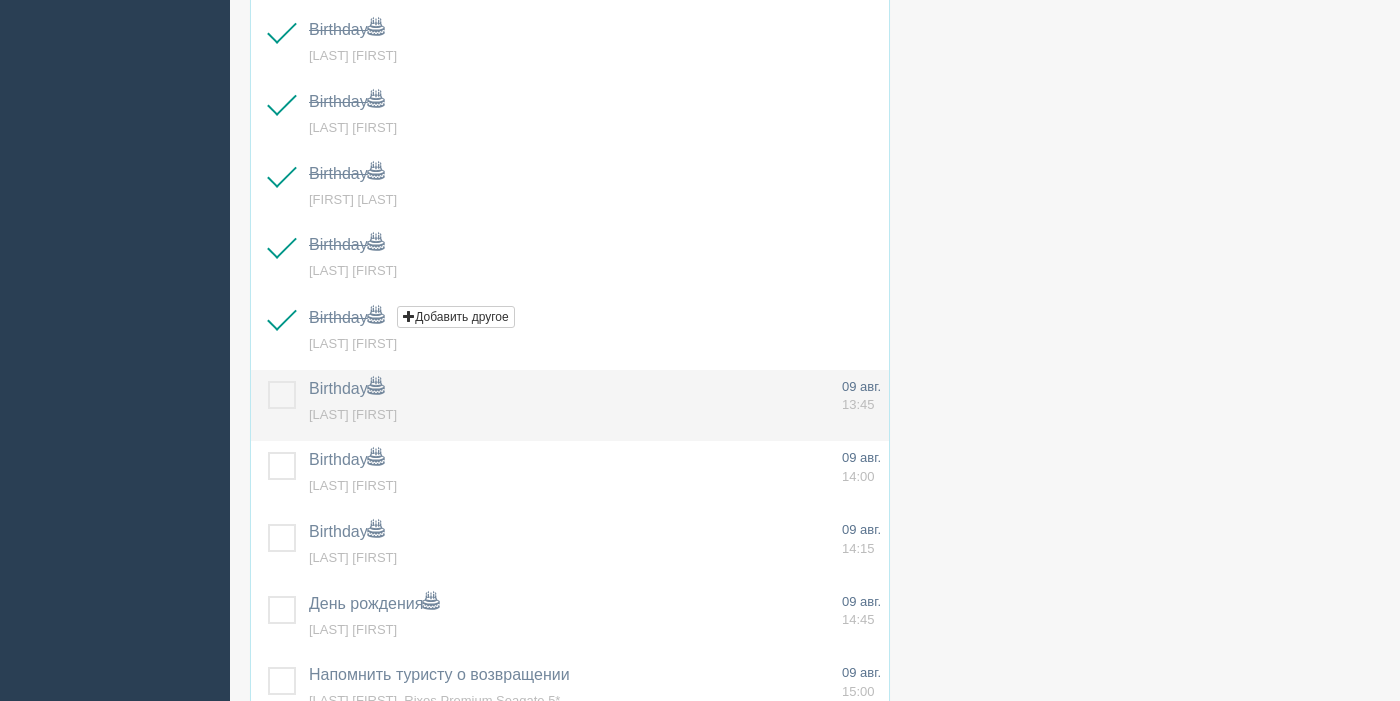 click at bounding box center [268, 381] 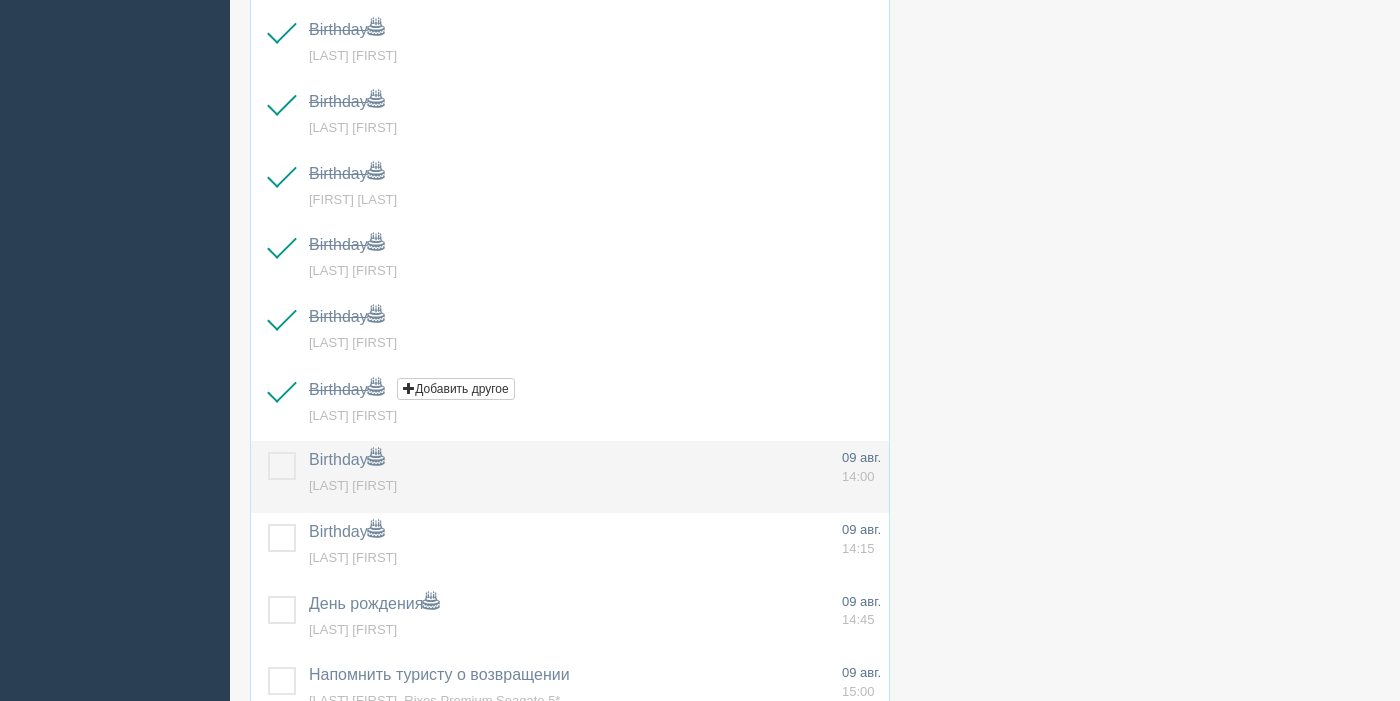 click at bounding box center [268, 452] 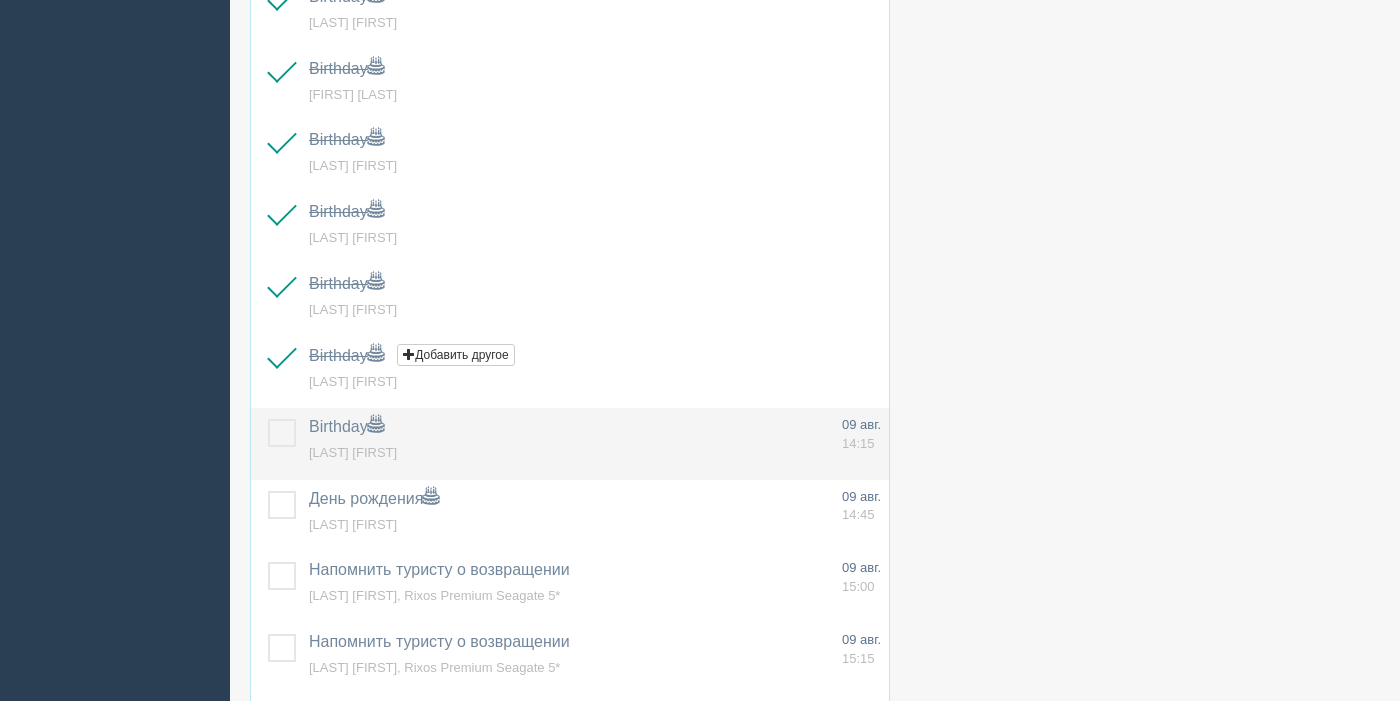 click at bounding box center (268, 419) 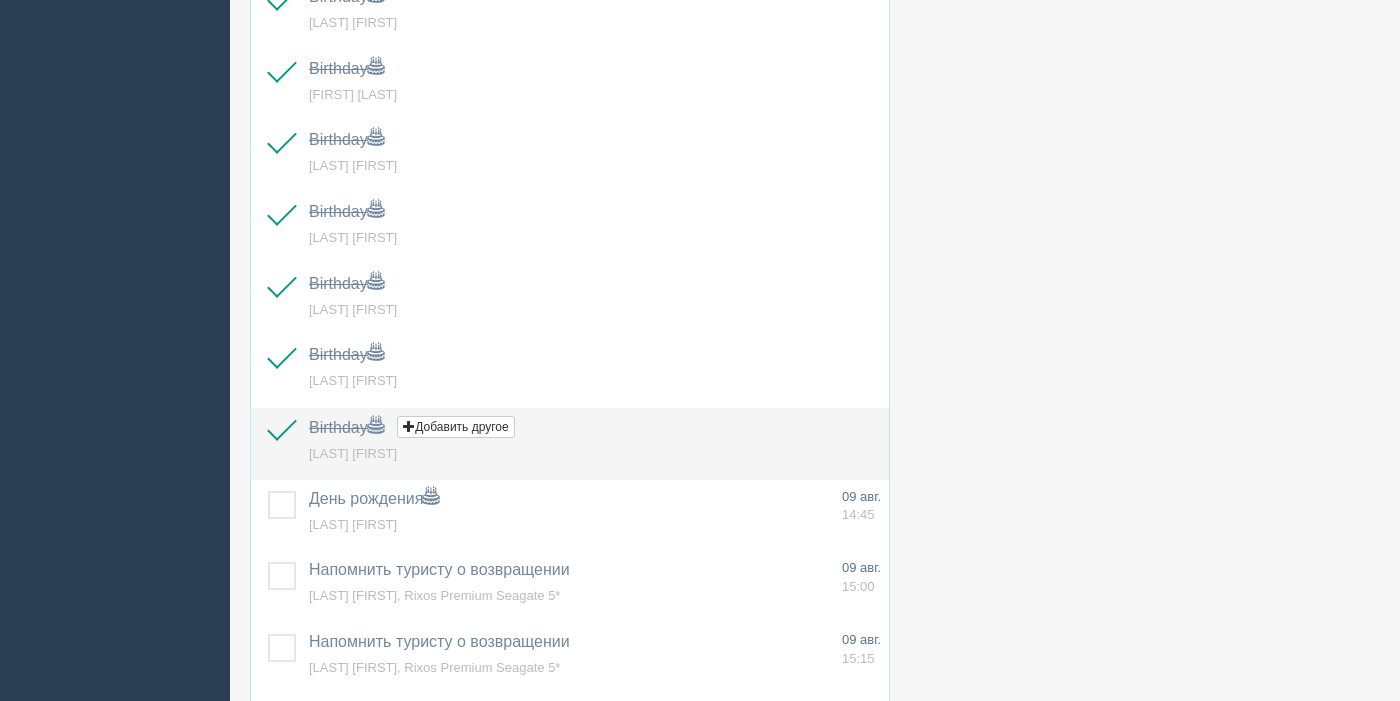 scroll, scrollTop: 856, scrollLeft: 0, axis: vertical 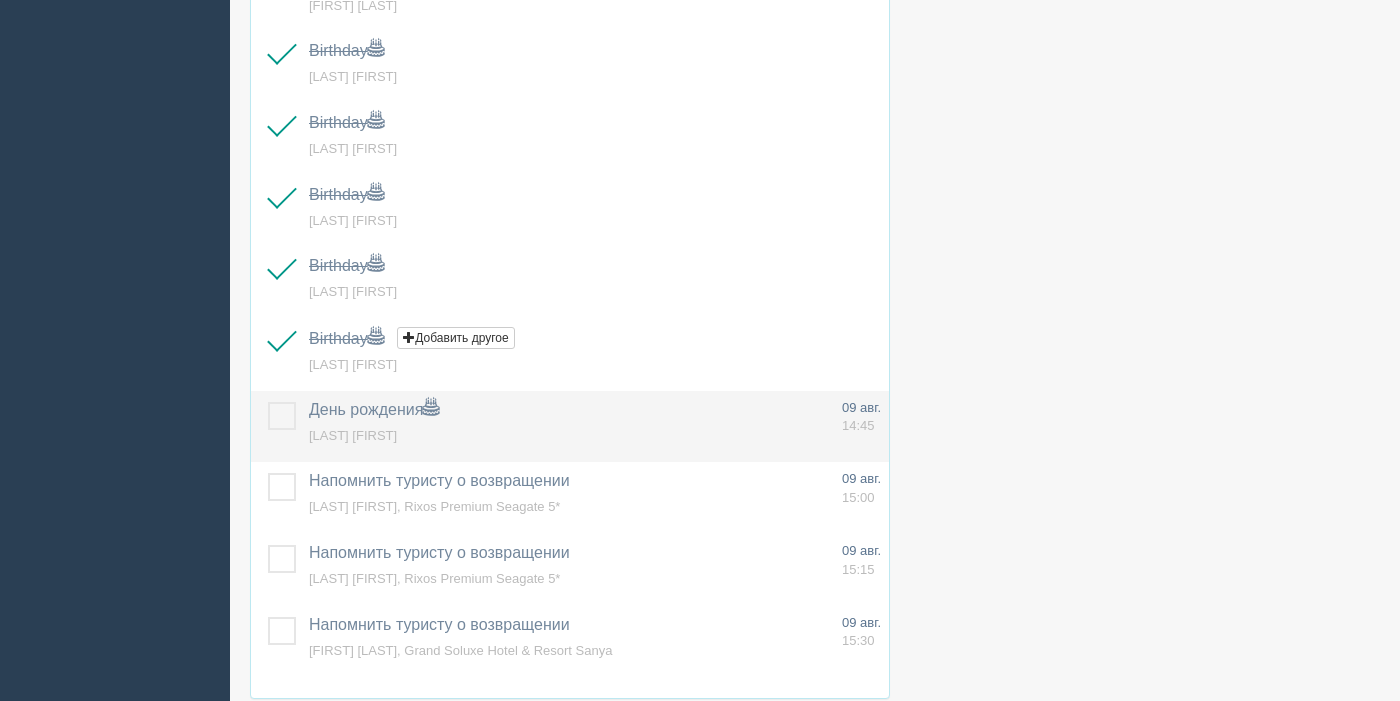 click at bounding box center [268, 402] 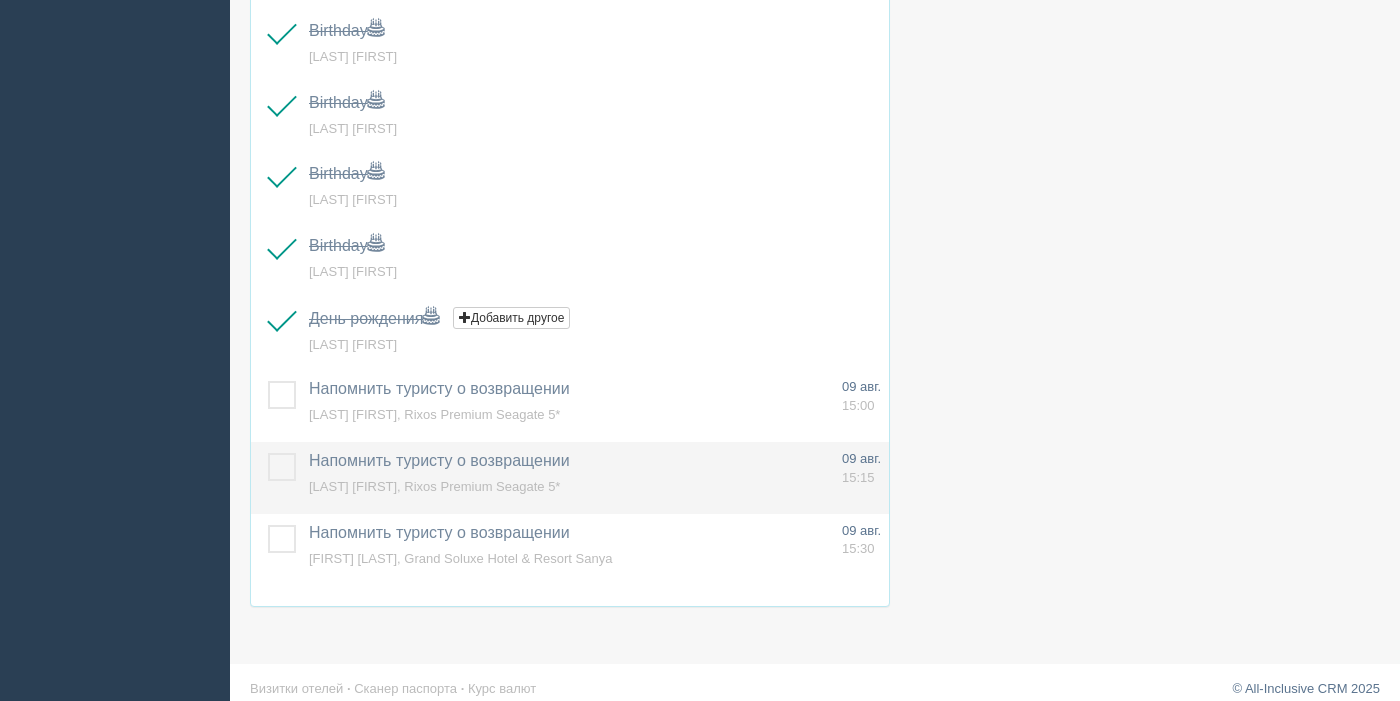 scroll, scrollTop: 964, scrollLeft: 0, axis: vertical 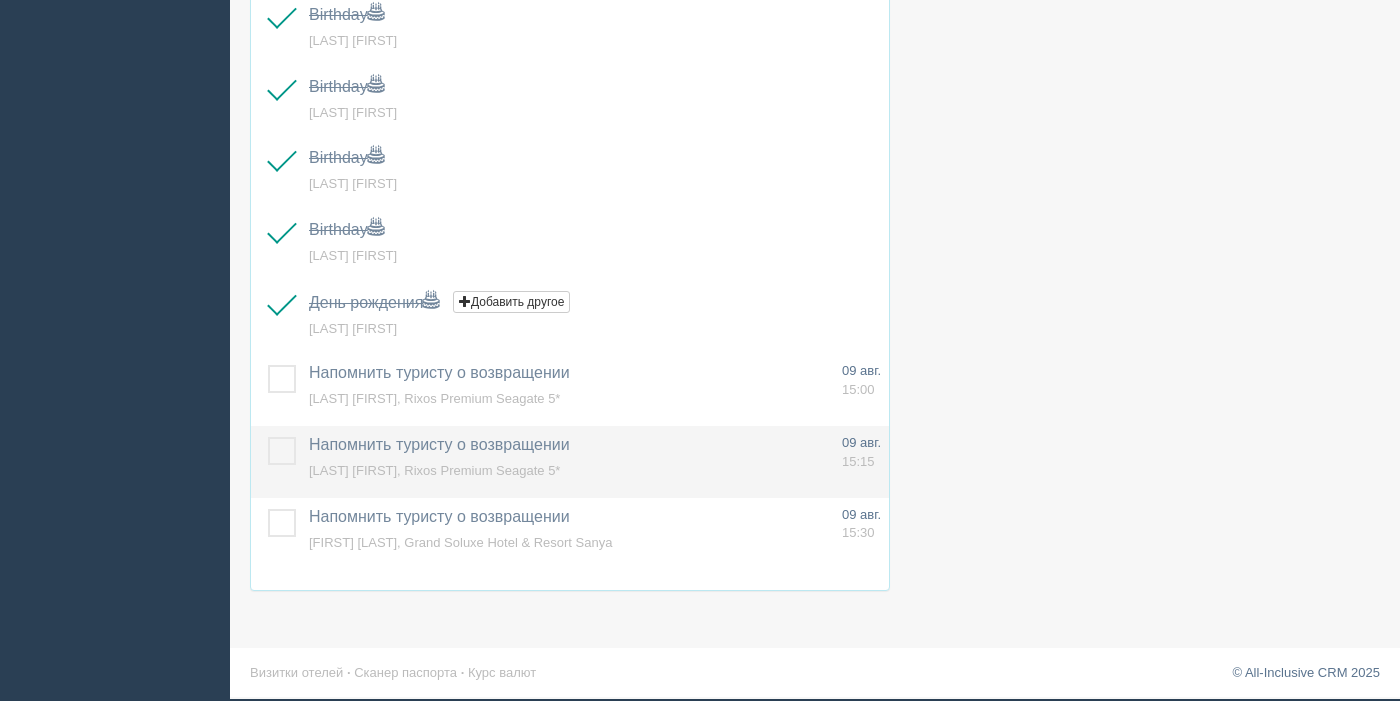 click at bounding box center (268, 437) 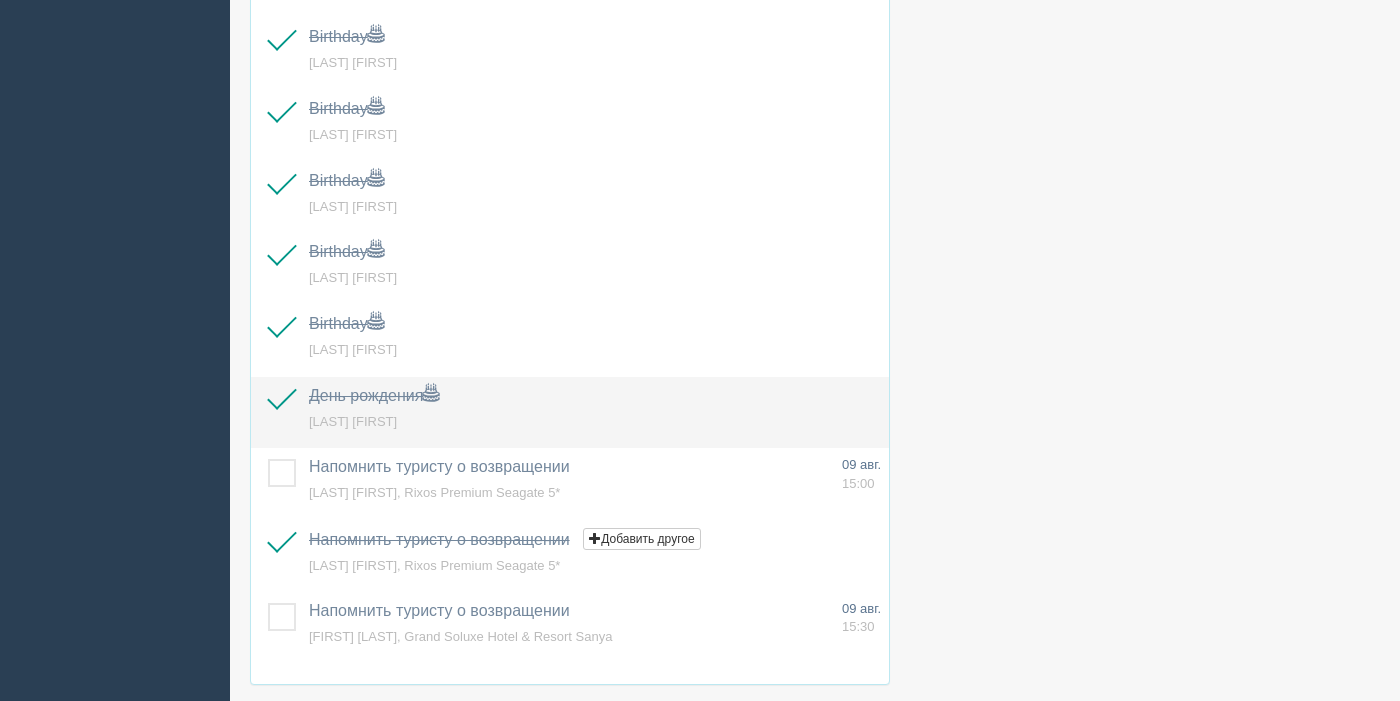 scroll, scrollTop: 964, scrollLeft: 0, axis: vertical 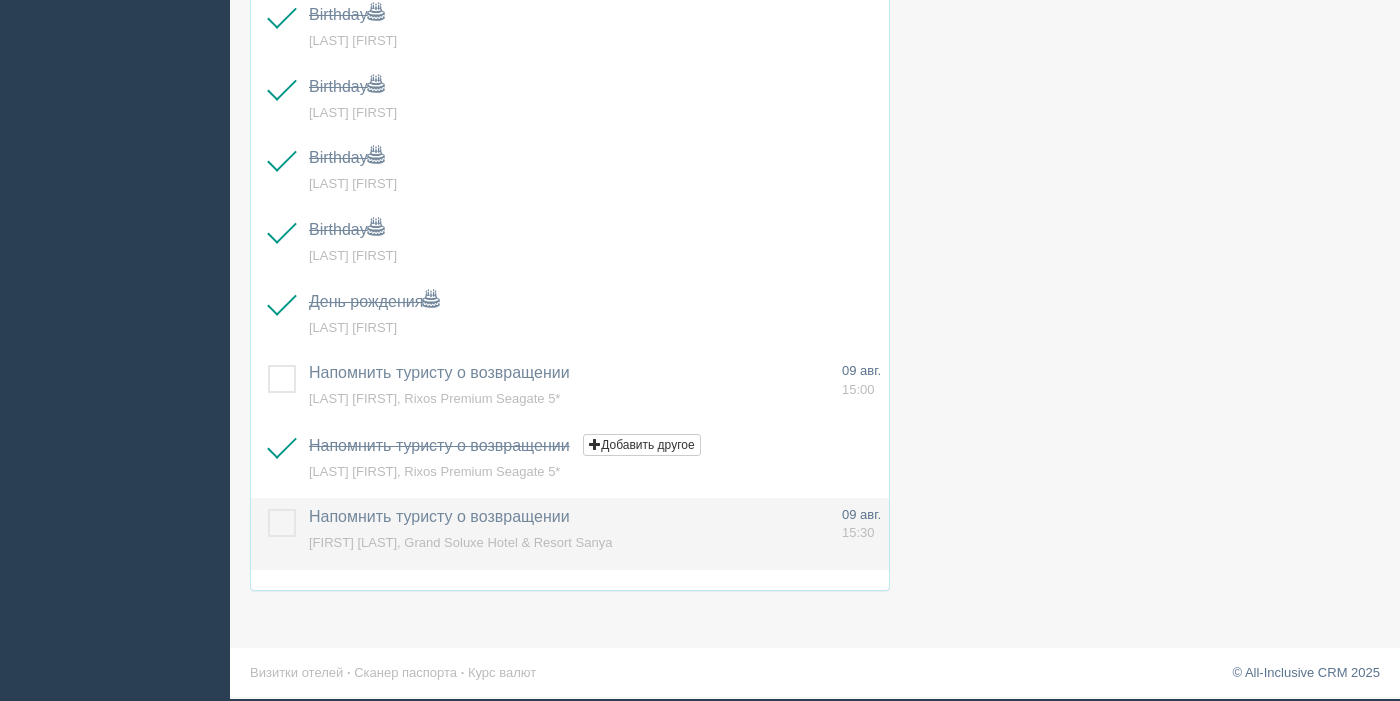 drag, startPoint x: 283, startPoint y: 522, endPoint x: 334, endPoint y: 519, distance: 51.088158 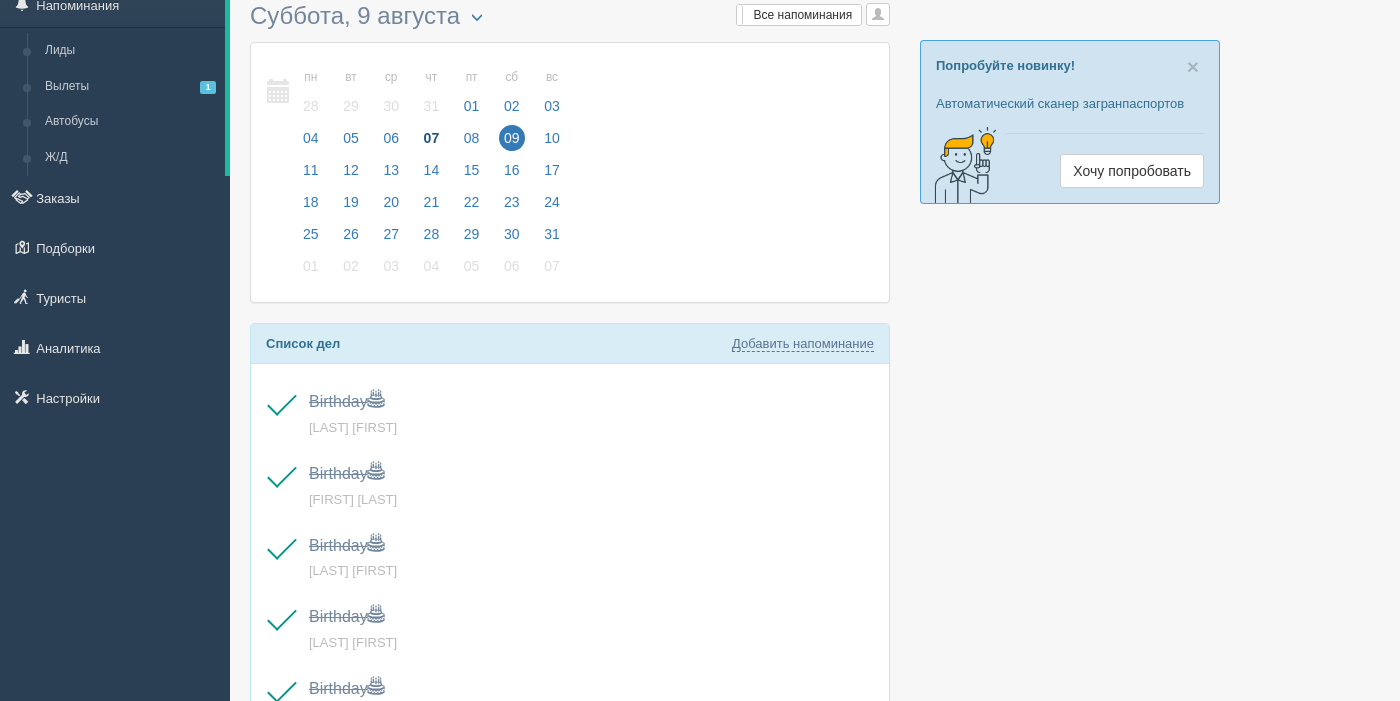 scroll, scrollTop: 71, scrollLeft: 0, axis: vertical 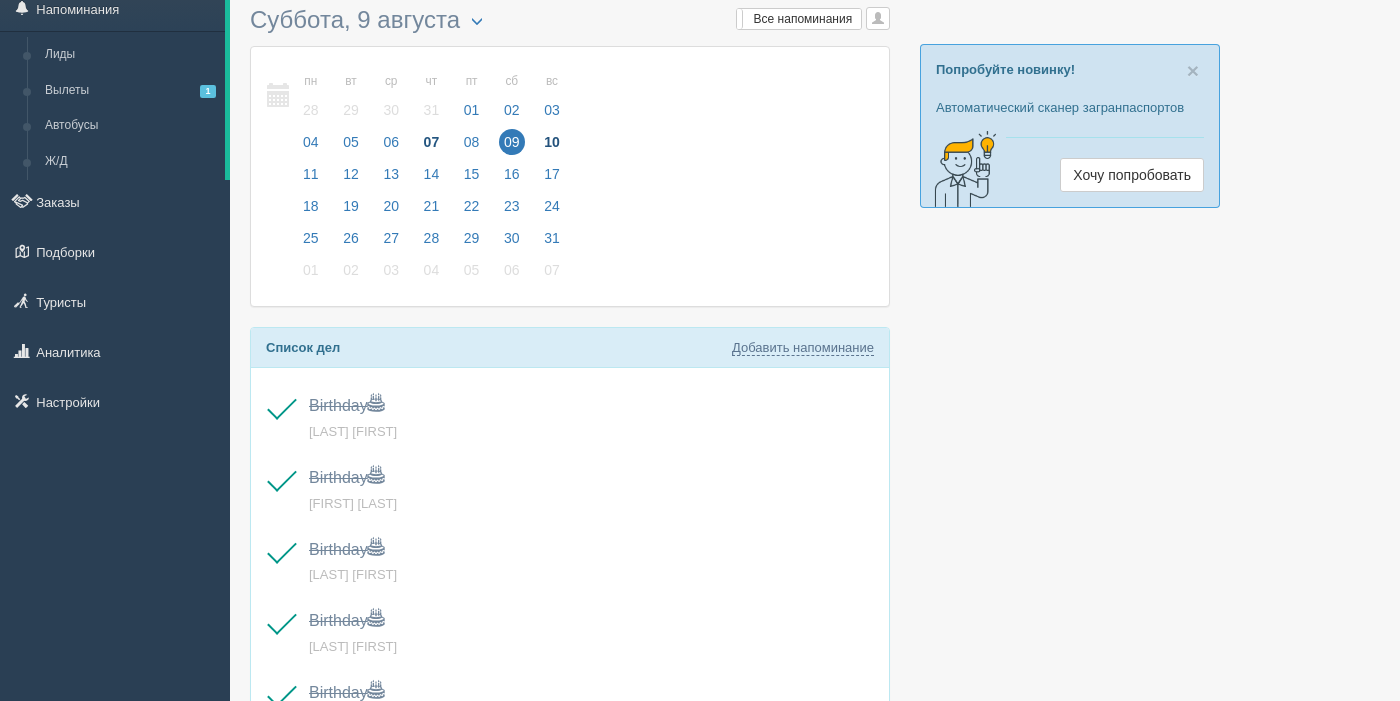 click on "10" at bounding box center [552, 142] 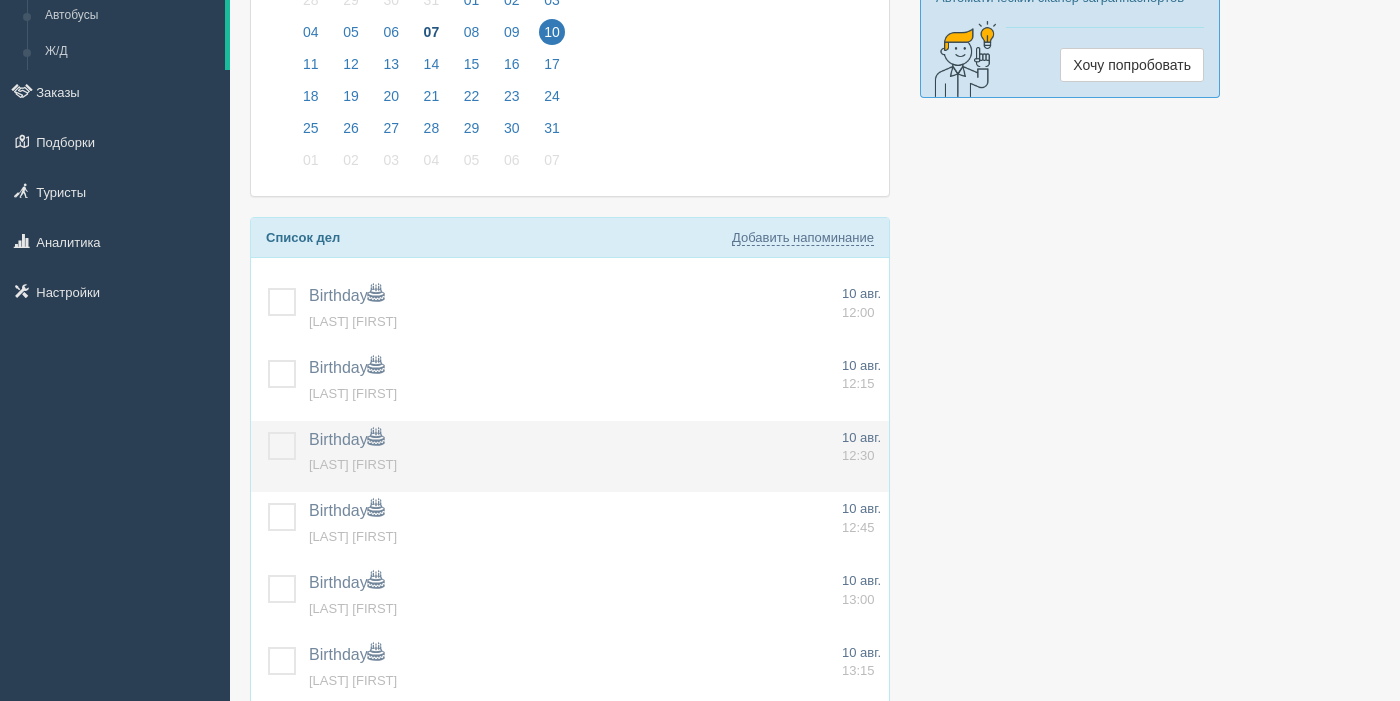 scroll, scrollTop: 182, scrollLeft: 0, axis: vertical 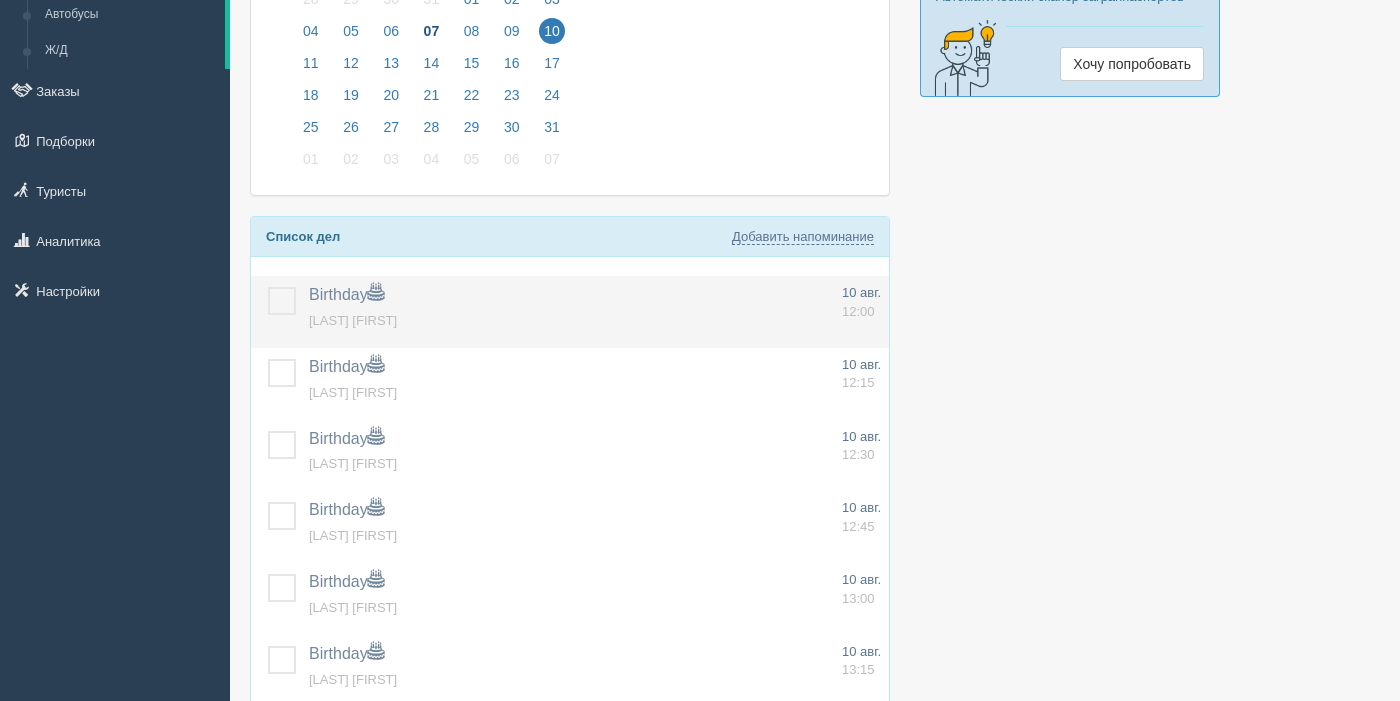 click at bounding box center [268, 287] 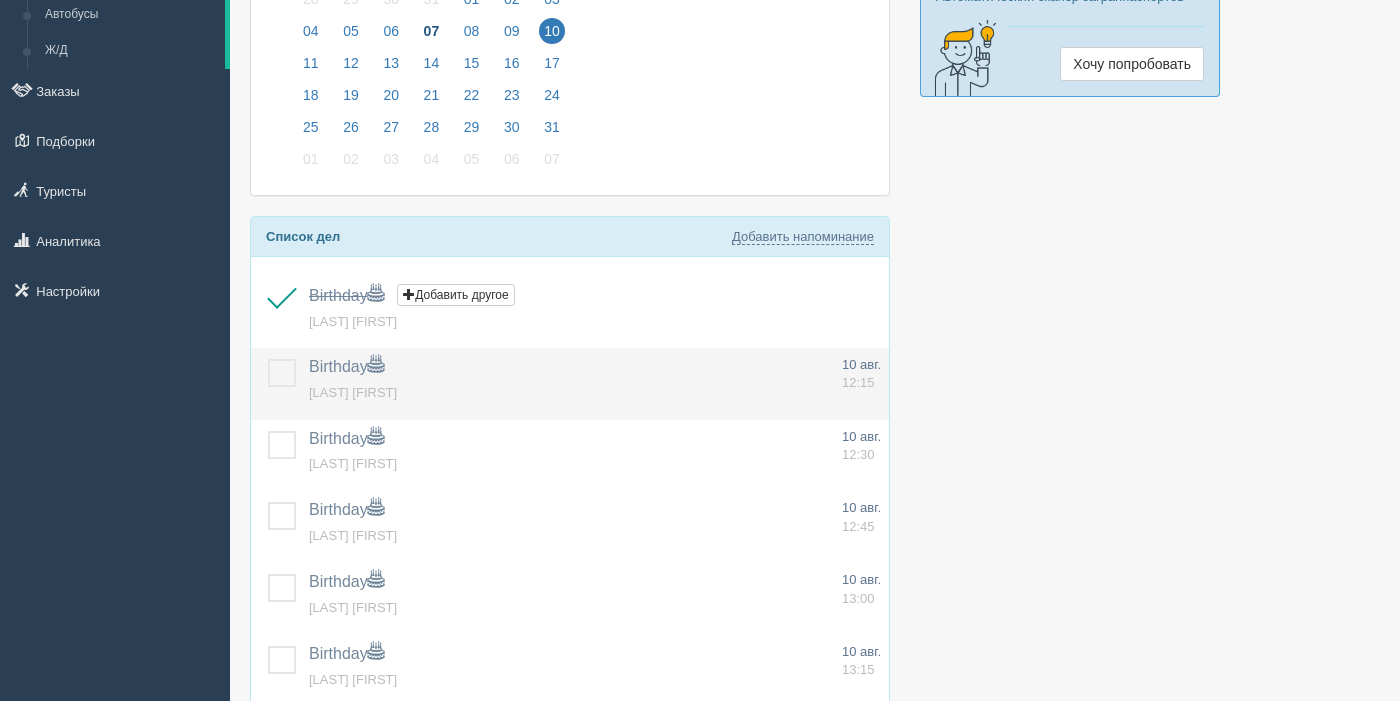 click at bounding box center (268, 359) 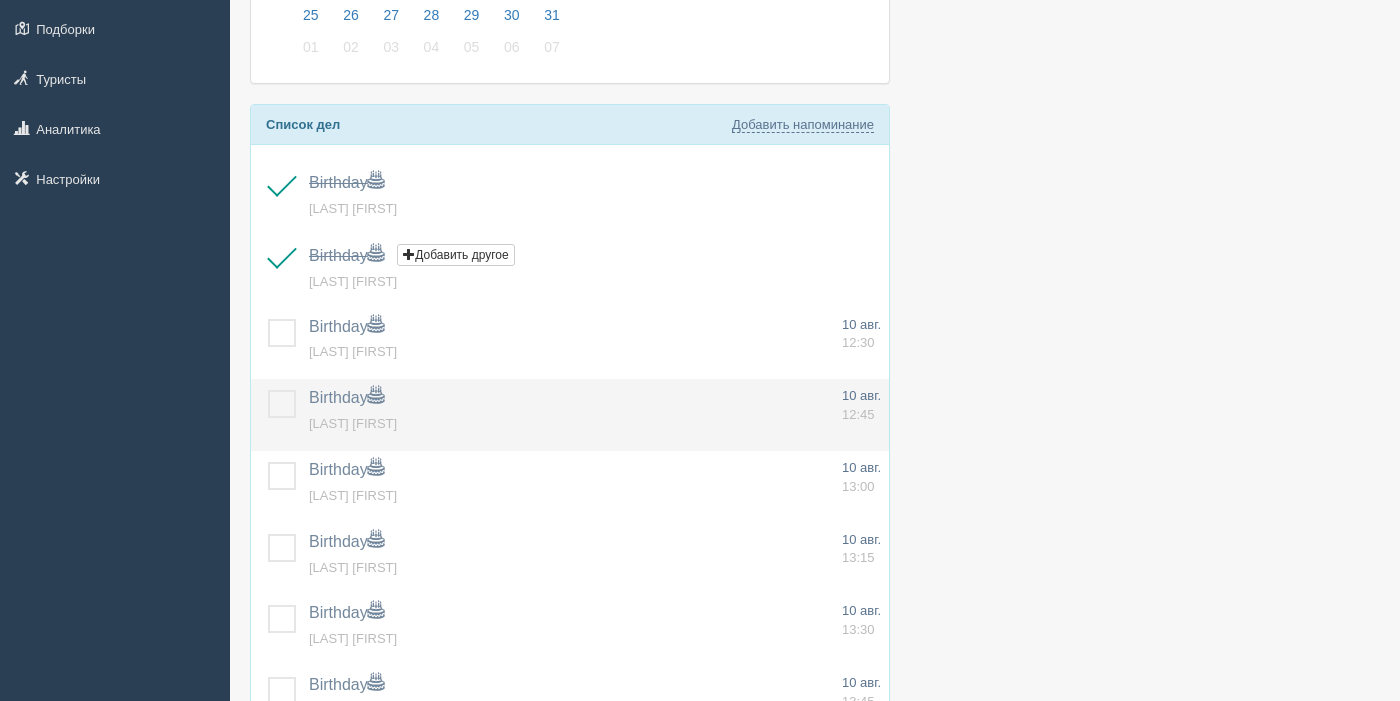 scroll, scrollTop: 295, scrollLeft: 0, axis: vertical 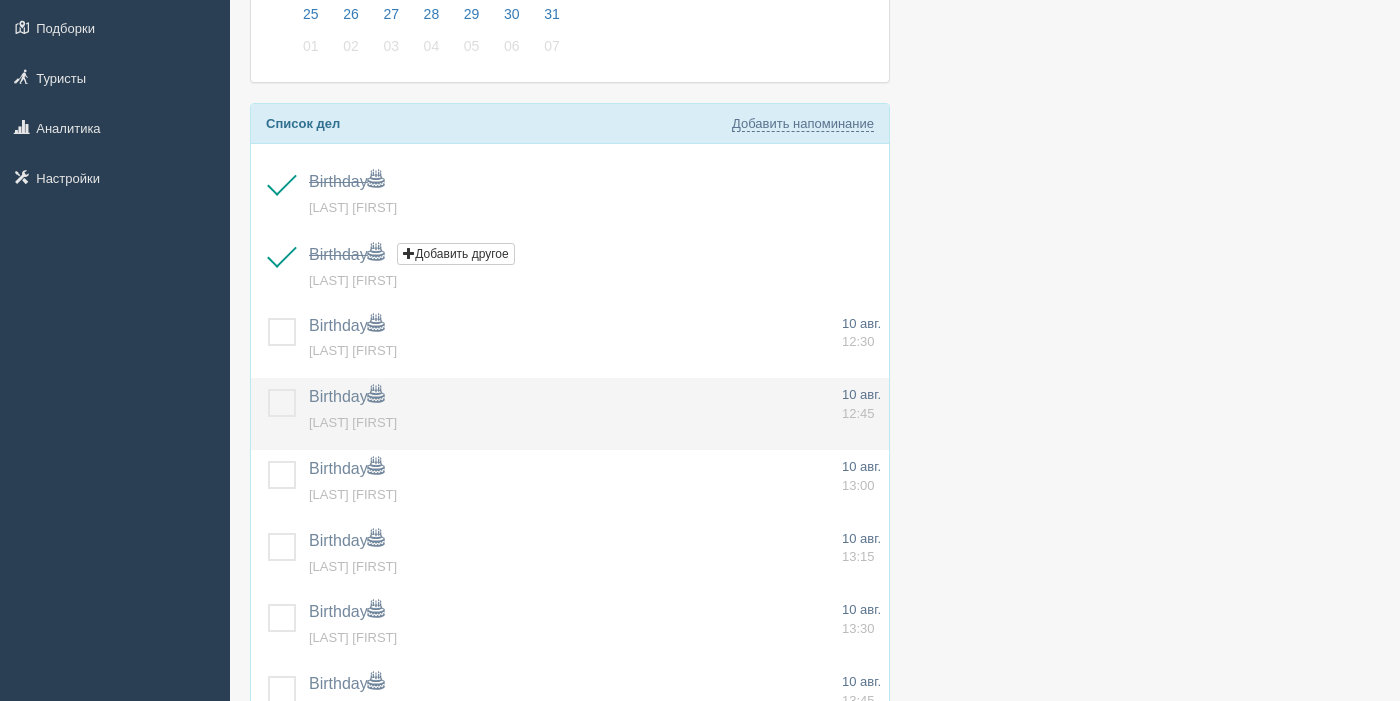 click at bounding box center [268, 389] 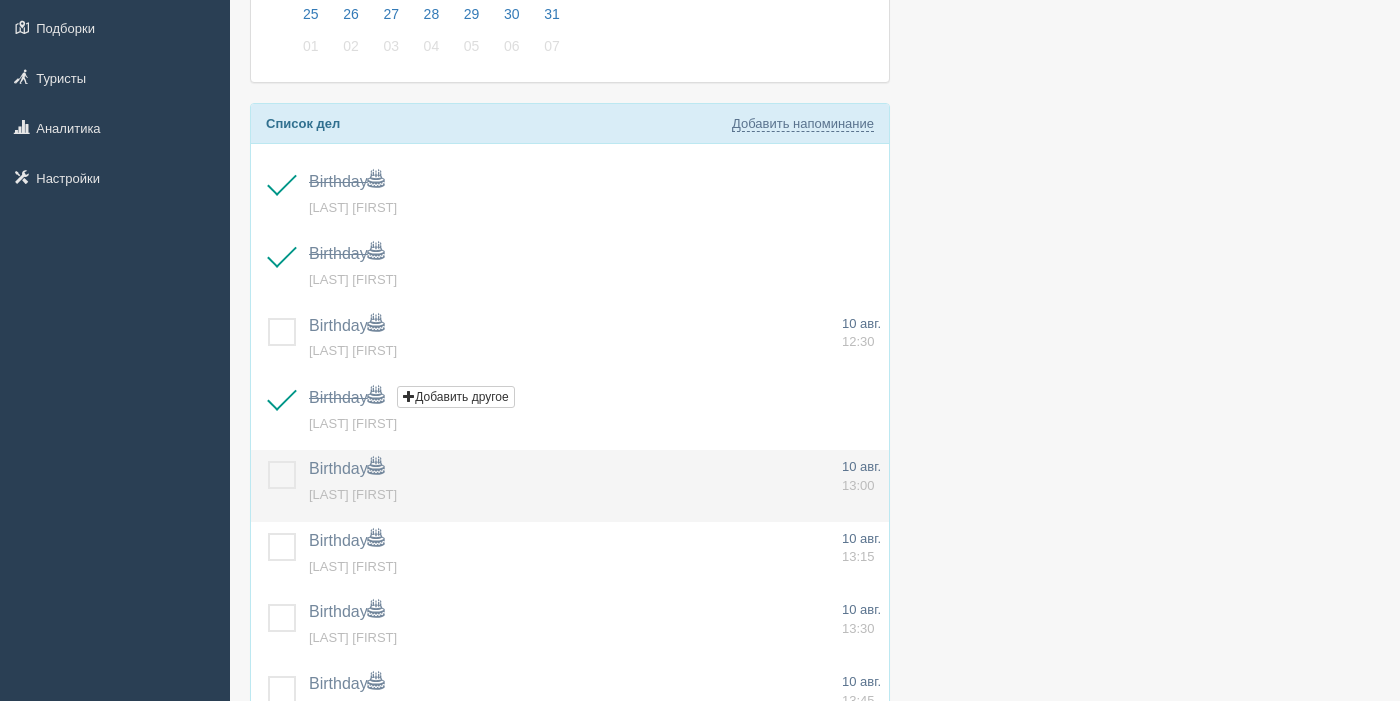 click at bounding box center [268, 461] 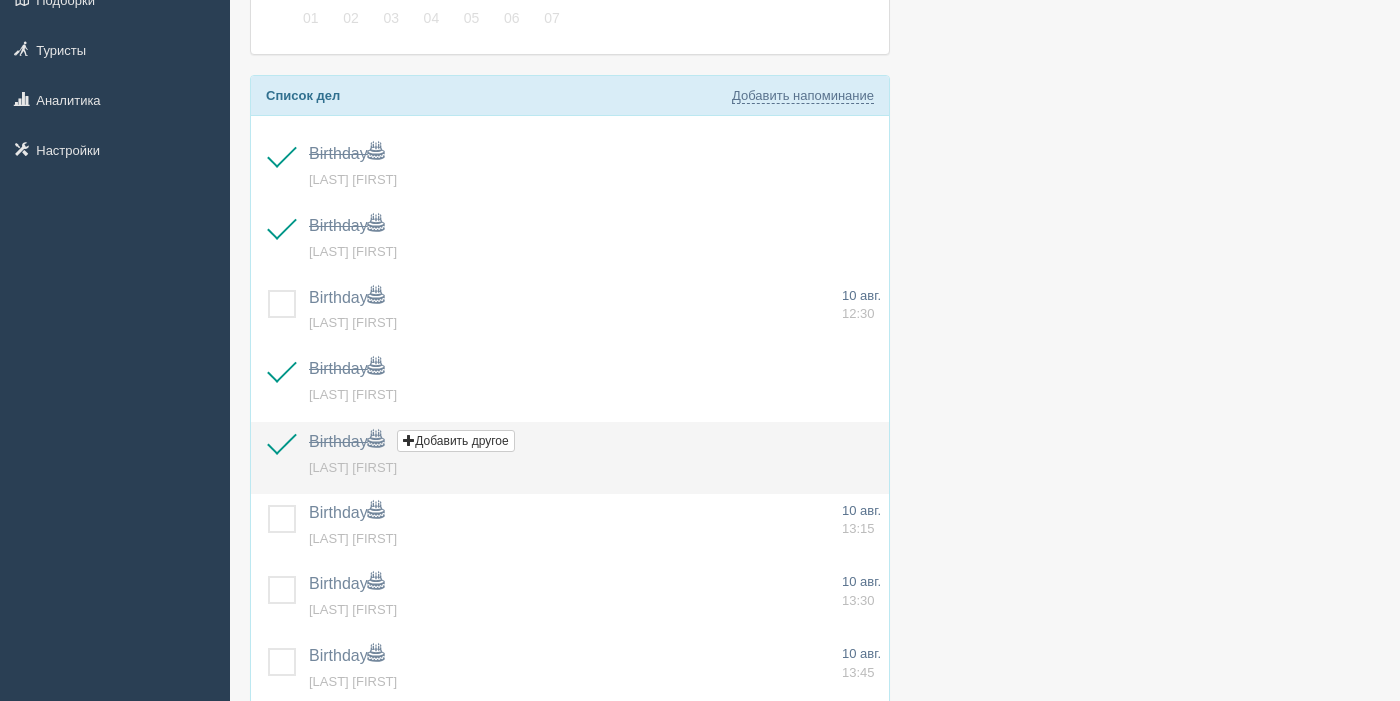 scroll, scrollTop: 329, scrollLeft: 0, axis: vertical 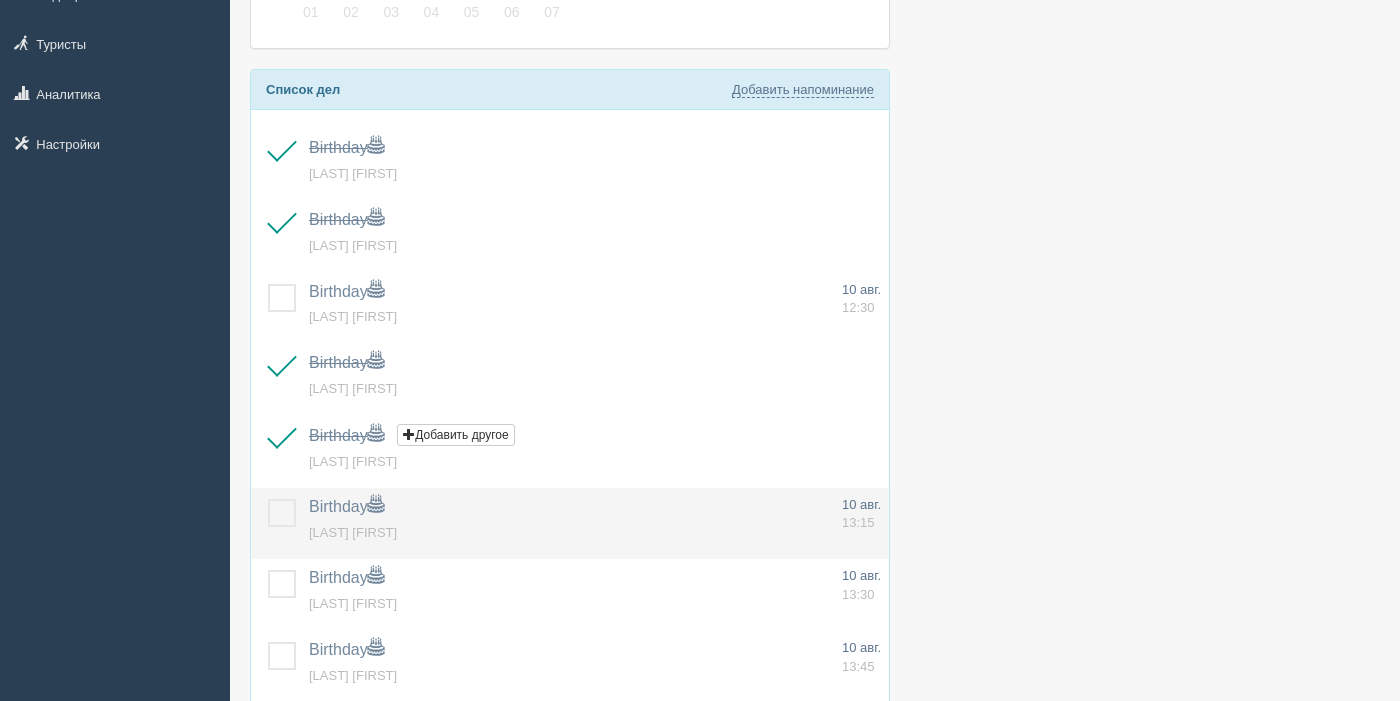 click at bounding box center (268, 499) 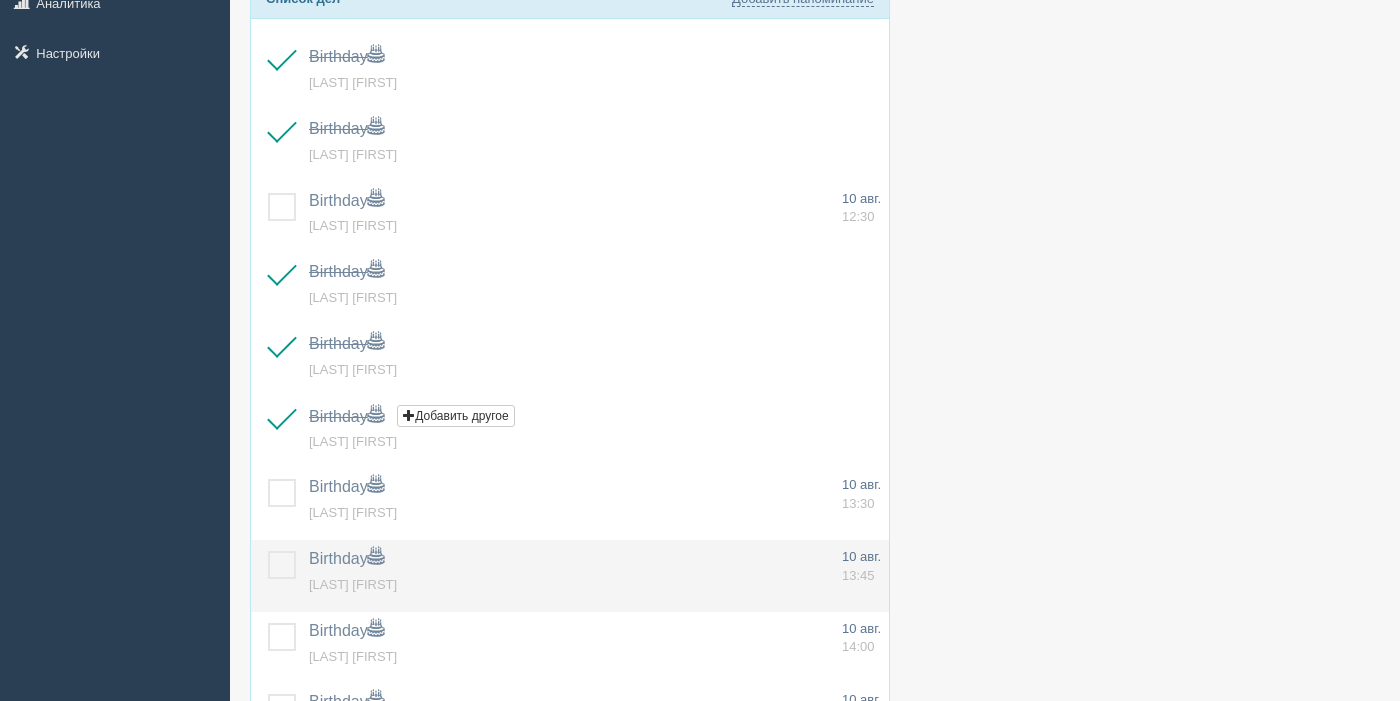 scroll, scrollTop: 518, scrollLeft: 0, axis: vertical 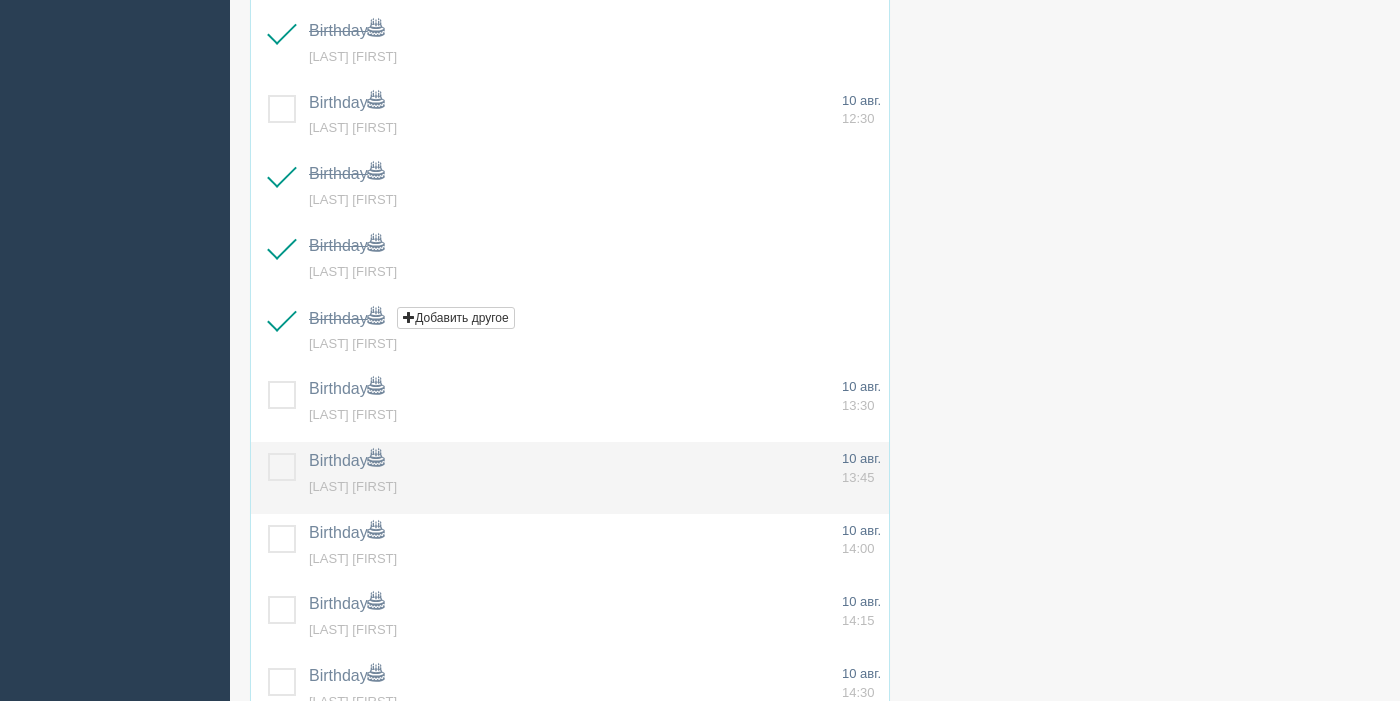 click at bounding box center (268, 453) 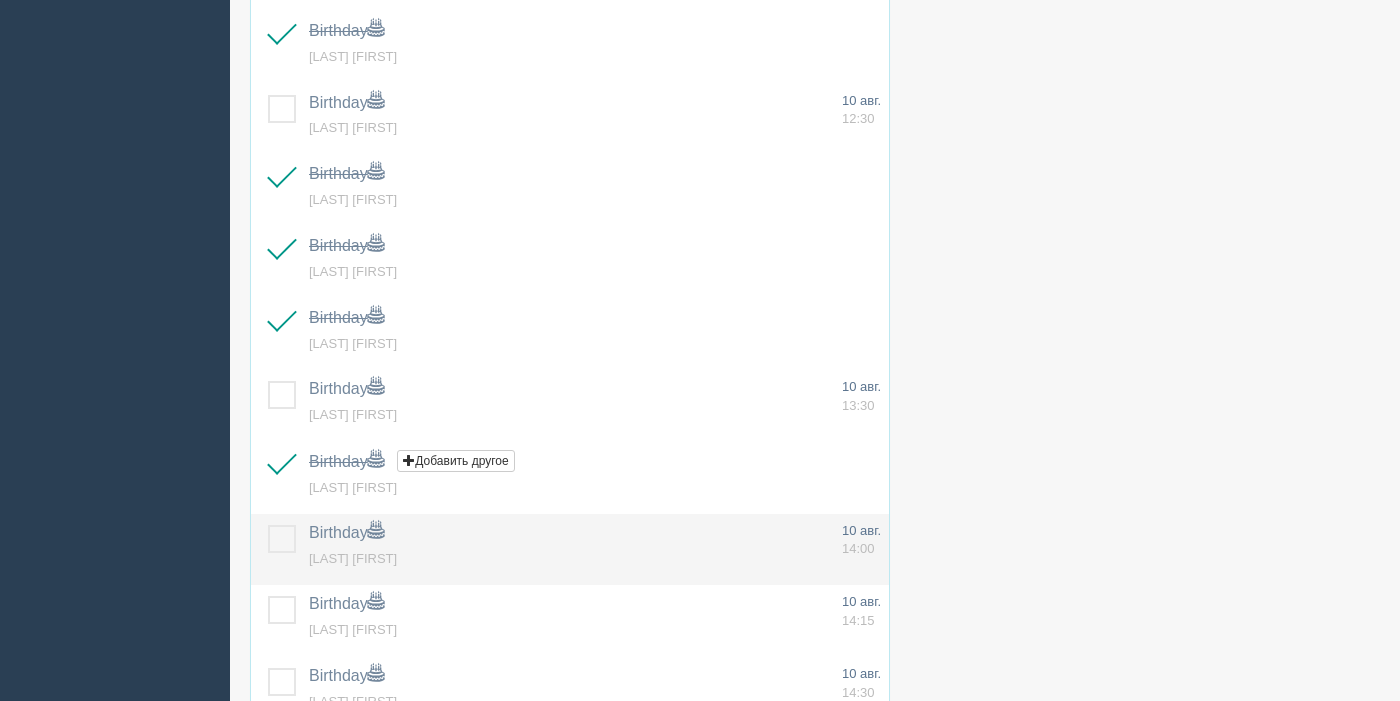 click at bounding box center [268, 525] 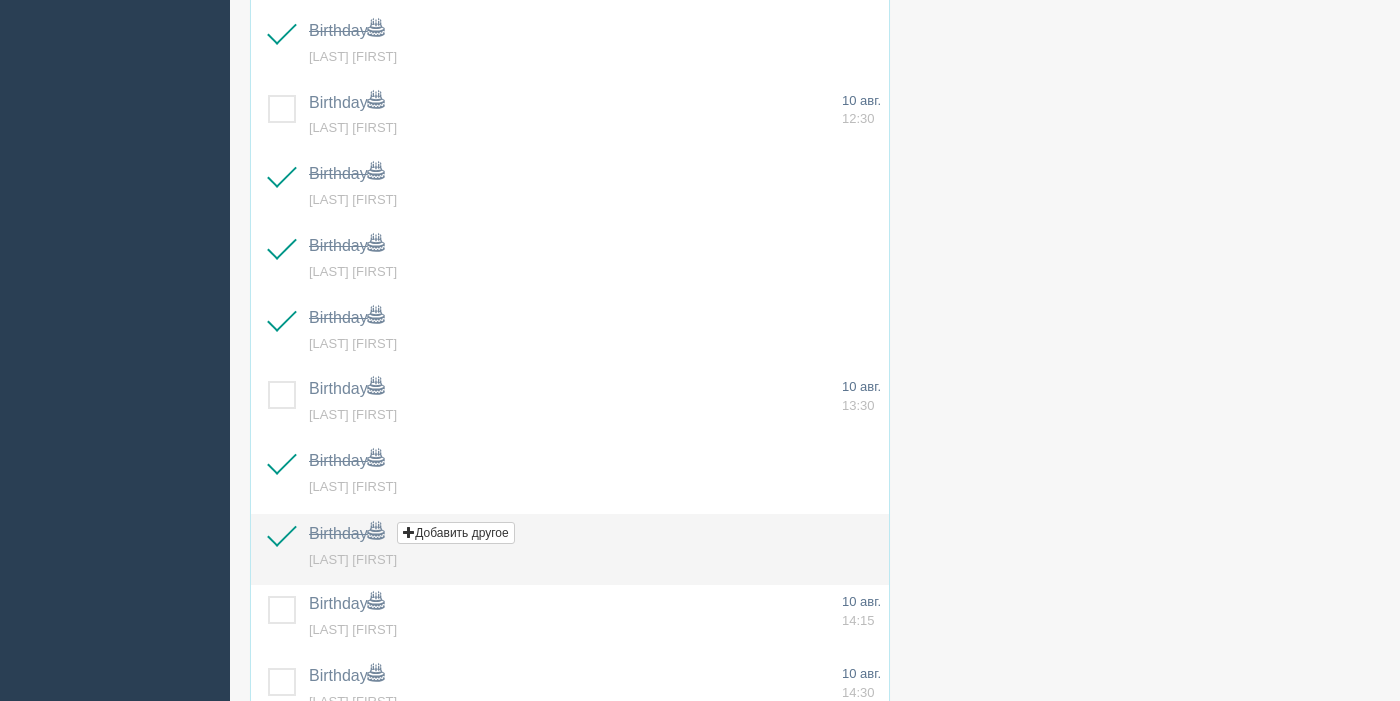 scroll, scrollTop: 586, scrollLeft: 0, axis: vertical 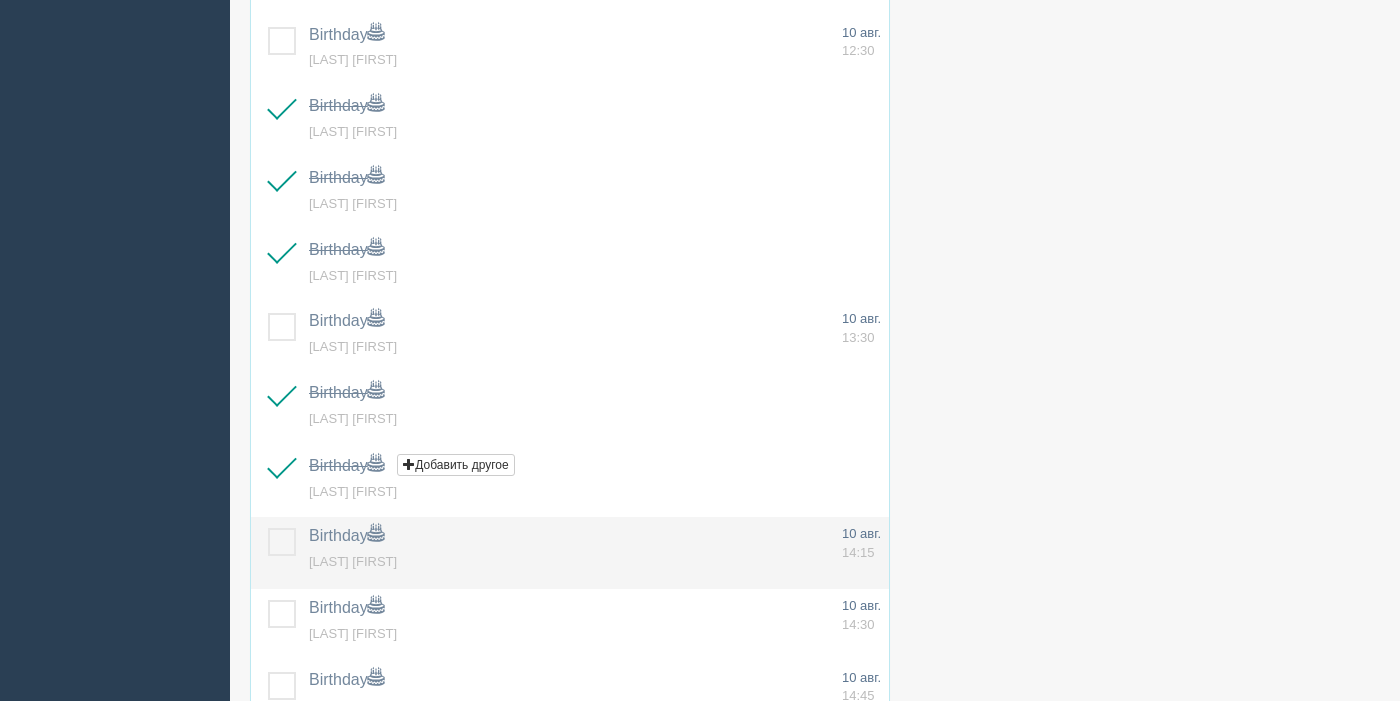 click at bounding box center (268, 528) 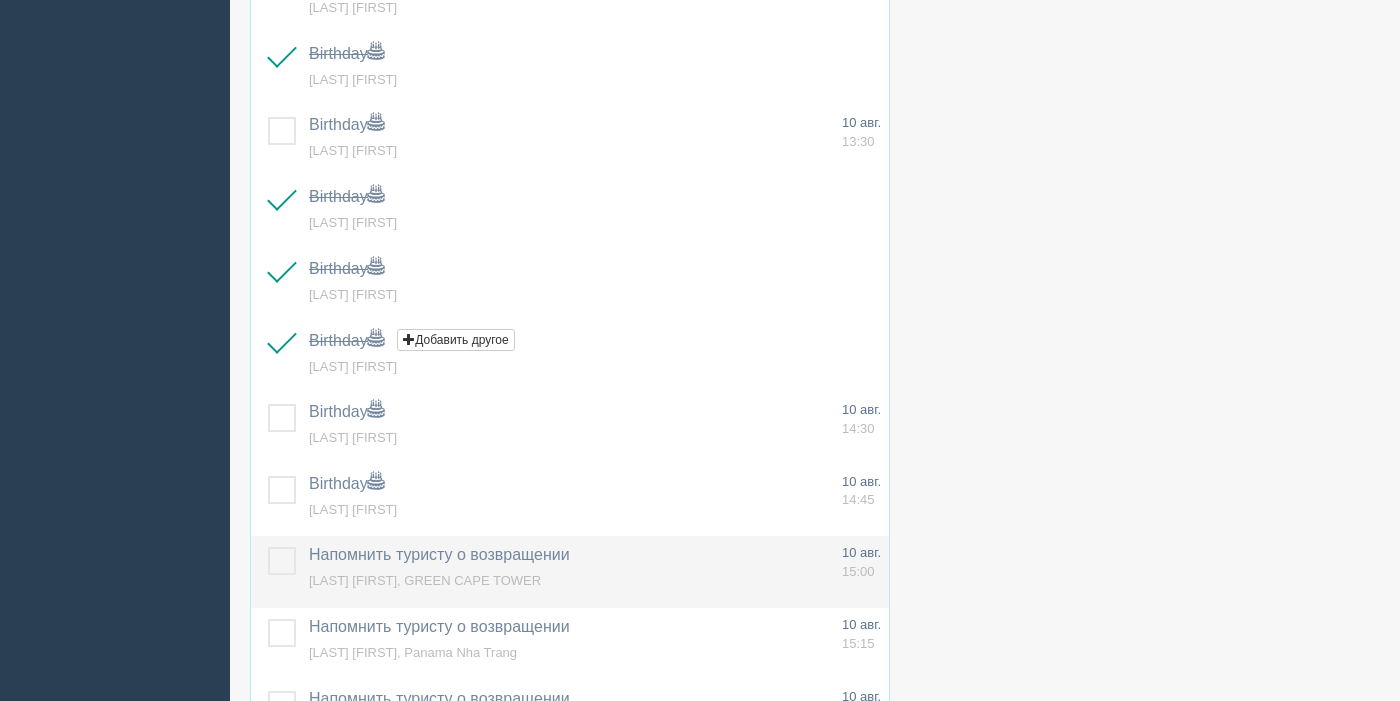scroll, scrollTop: 787, scrollLeft: 0, axis: vertical 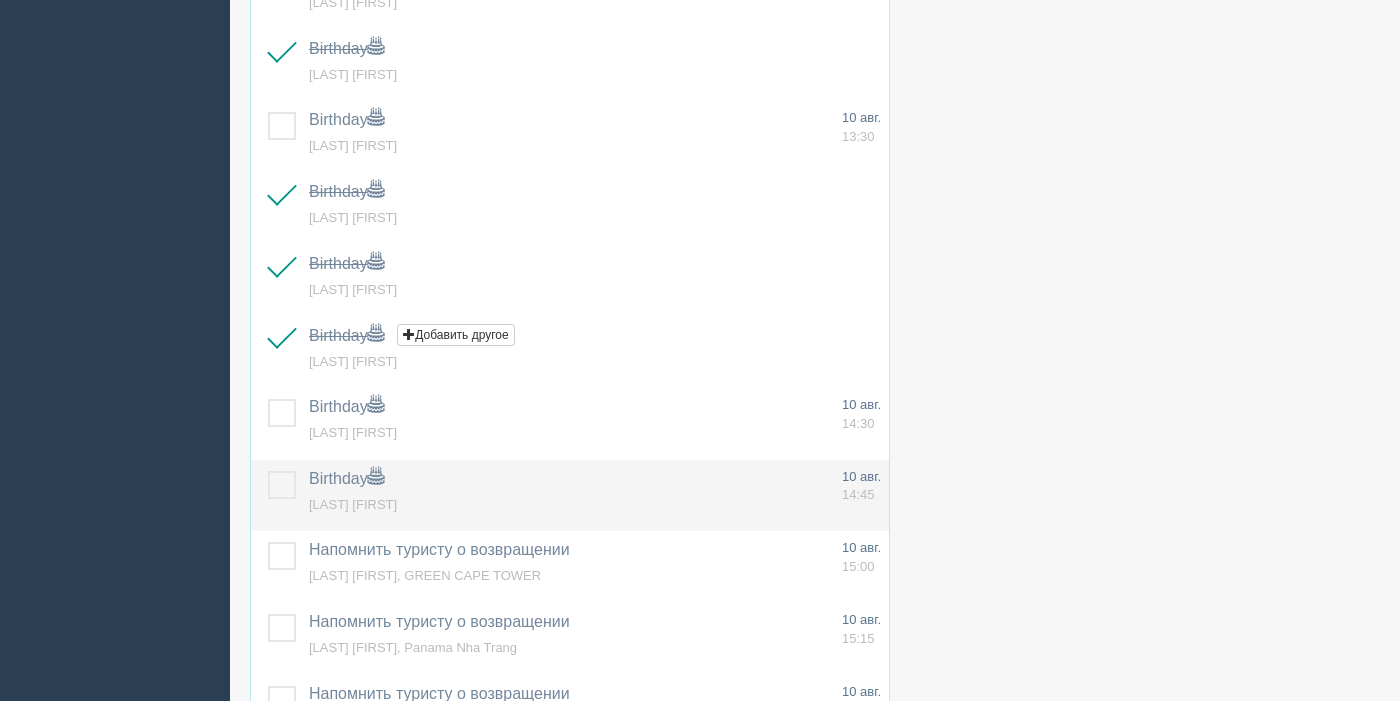 click at bounding box center [268, 471] 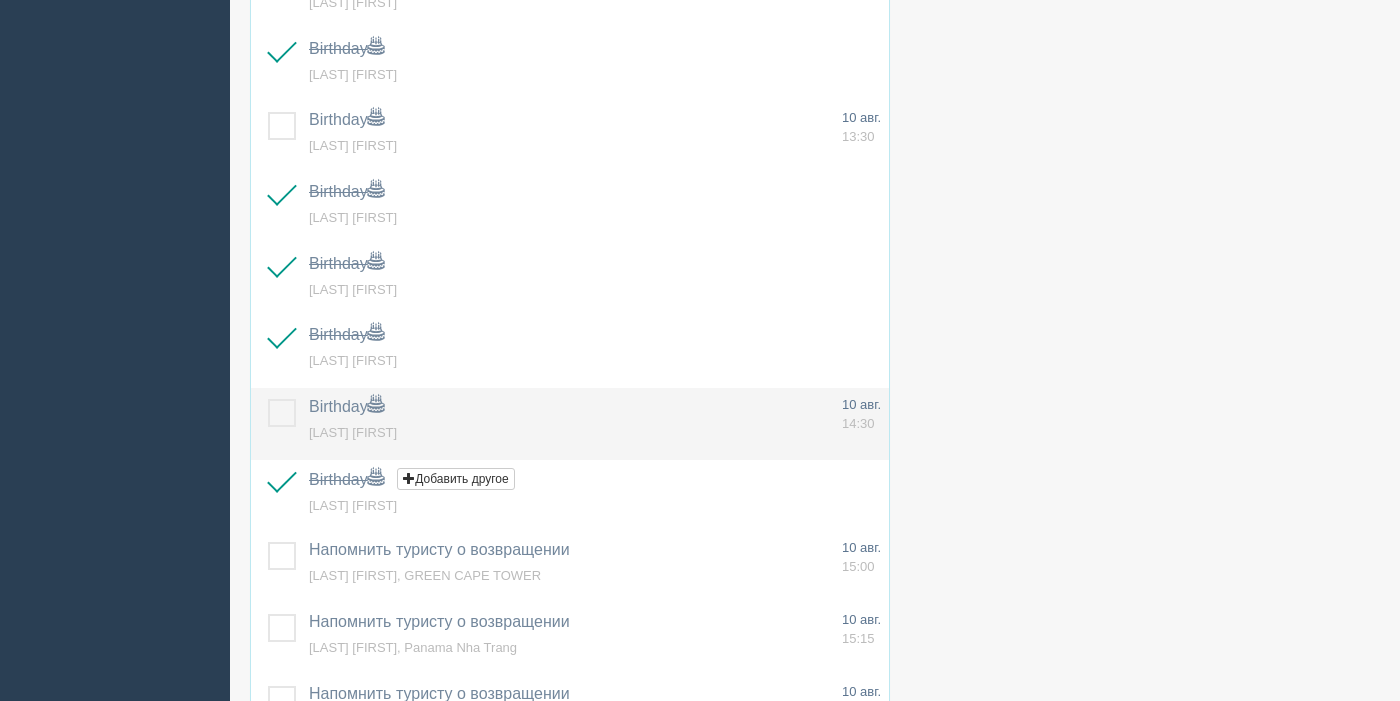 click at bounding box center [268, 399] 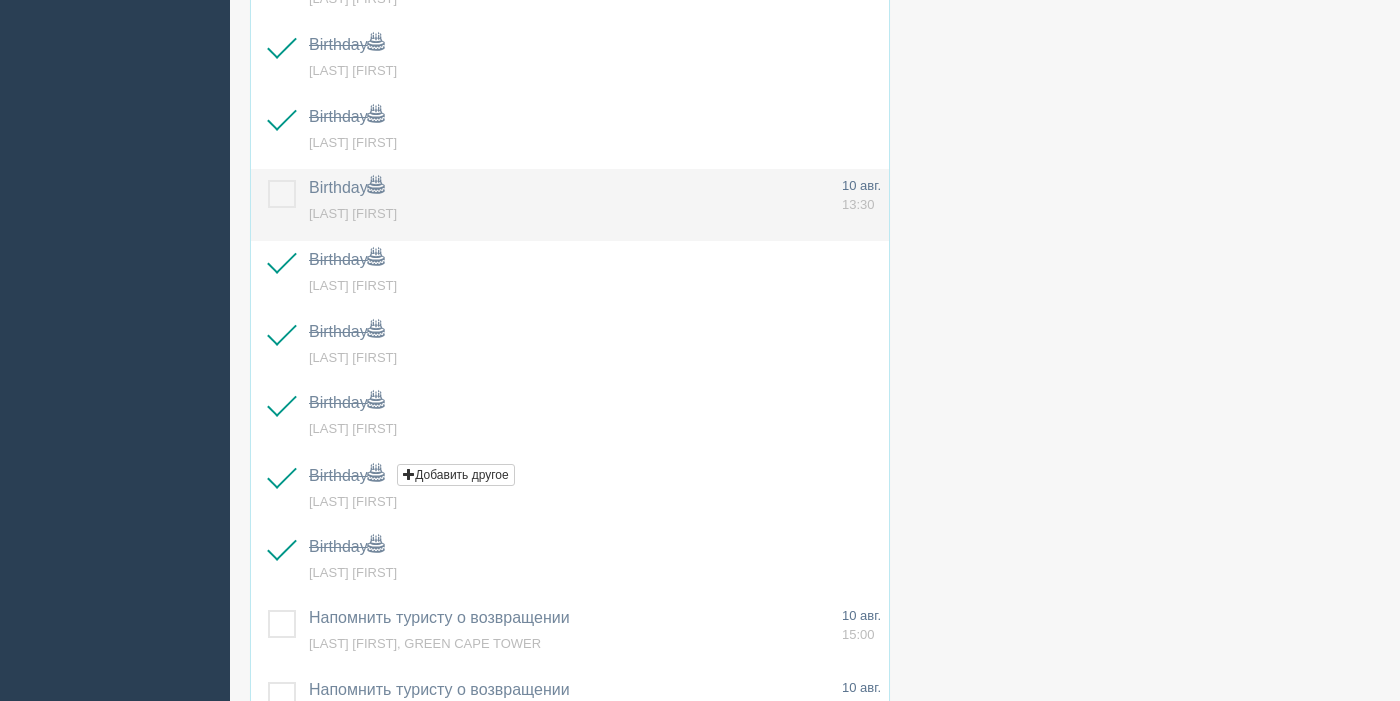 scroll, scrollTop: 704, scrollLeft: 0, axis: vertical 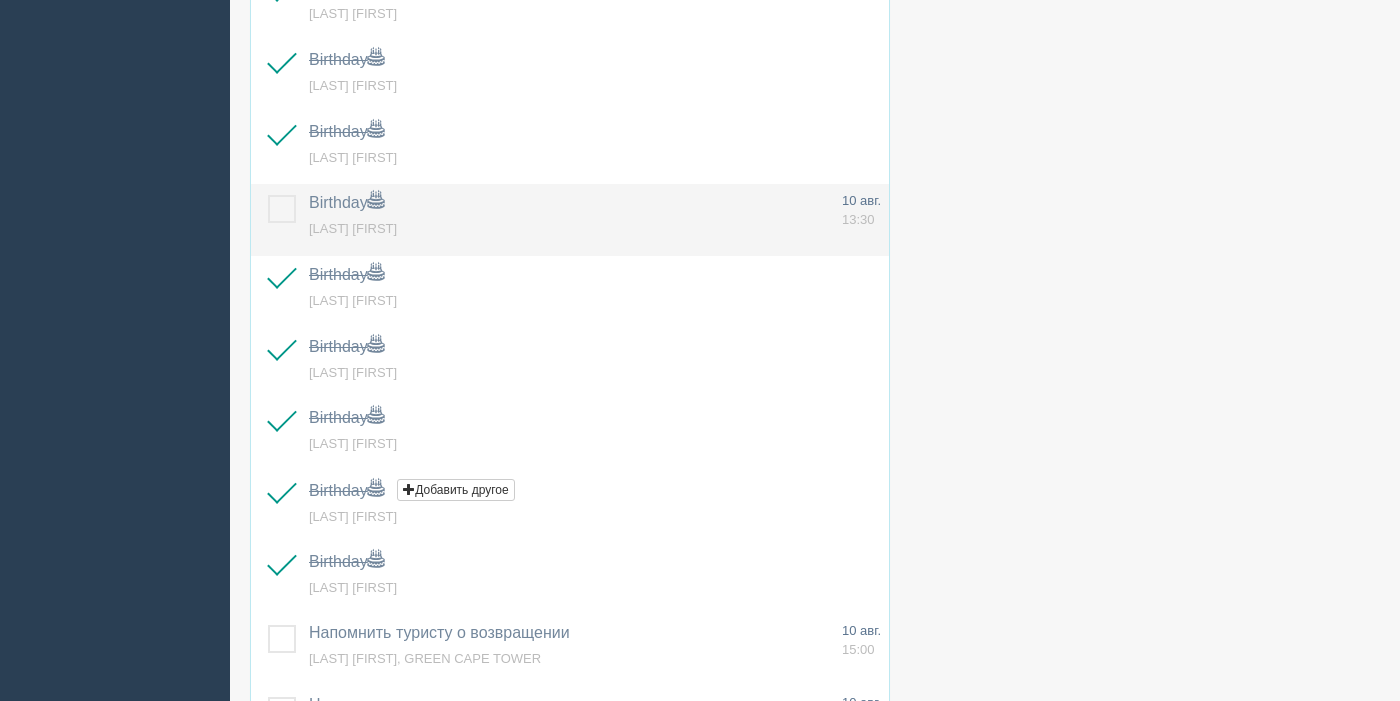 click at bounding box center [268, 195] 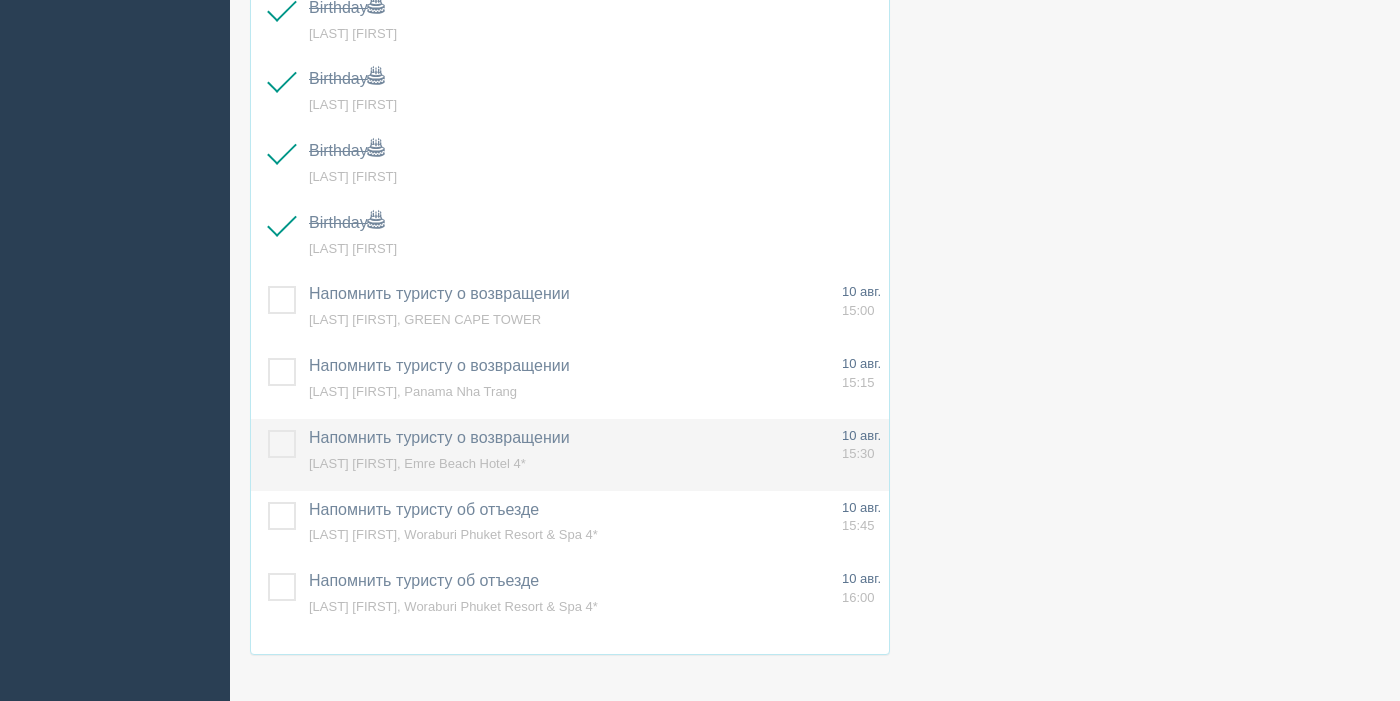 scroll, scrollTop: 1059, scrollLeft: 0, axis: vertical 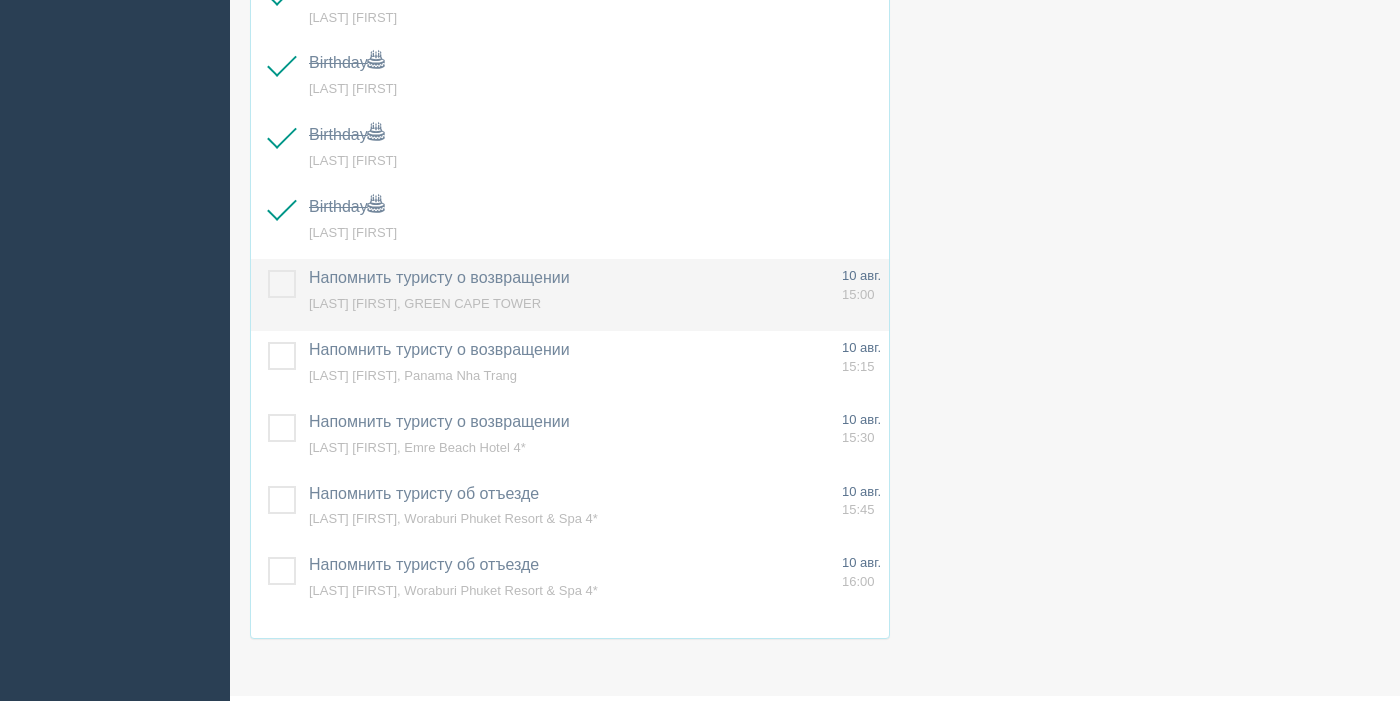click at bounding box center (268, 270) 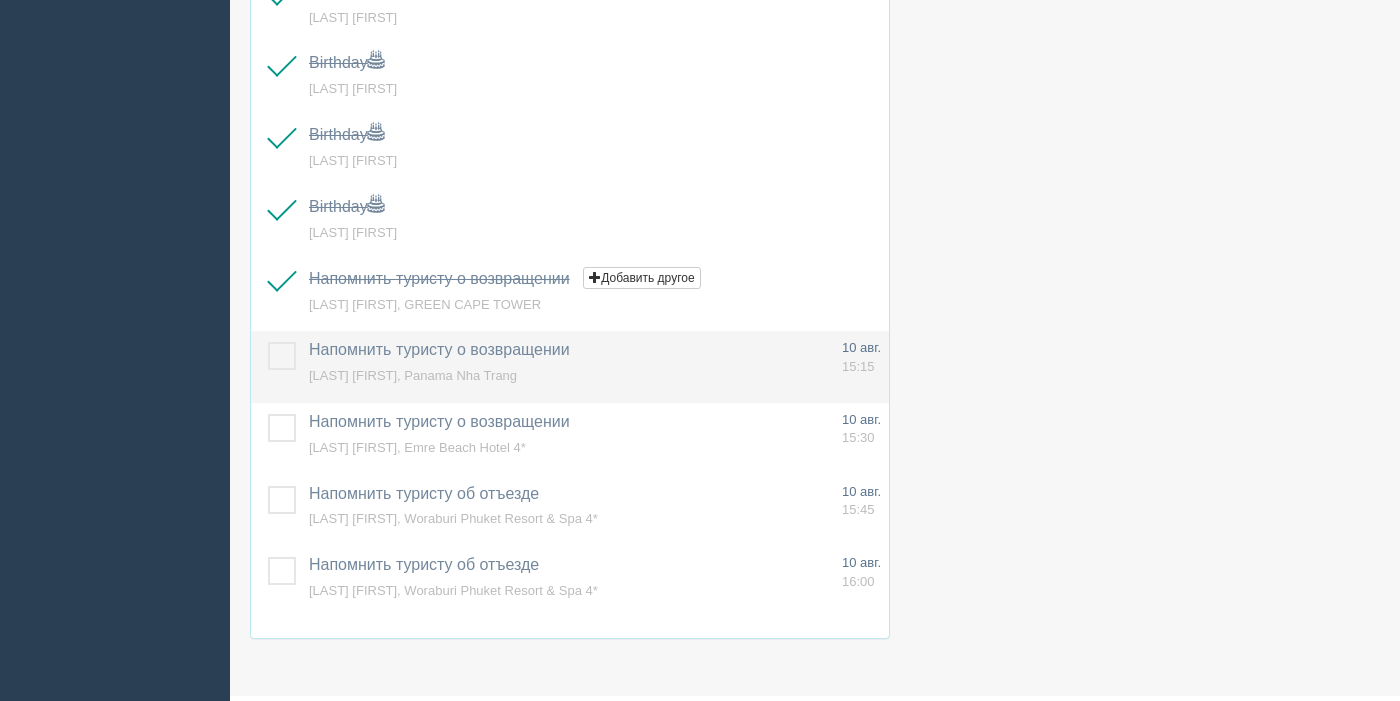 click at bounding box center [268, 342] 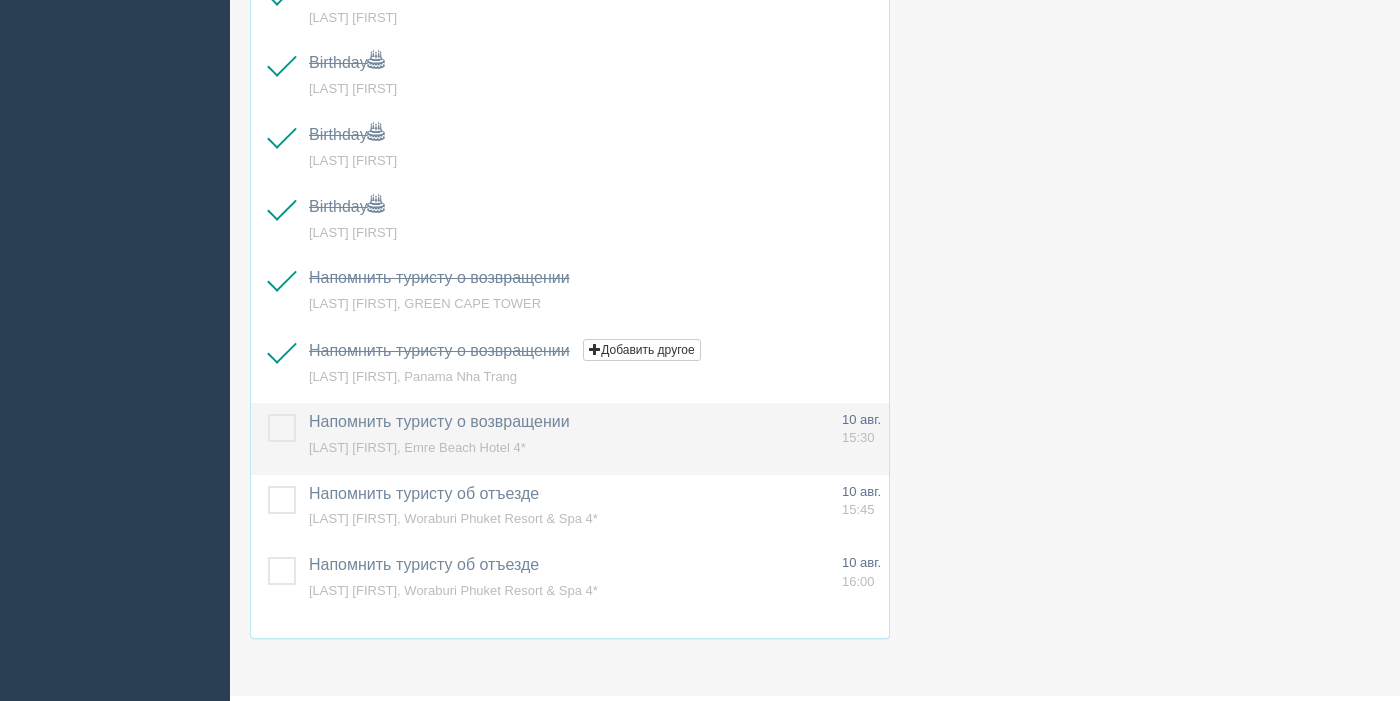 click at bounding box center [268, 414] 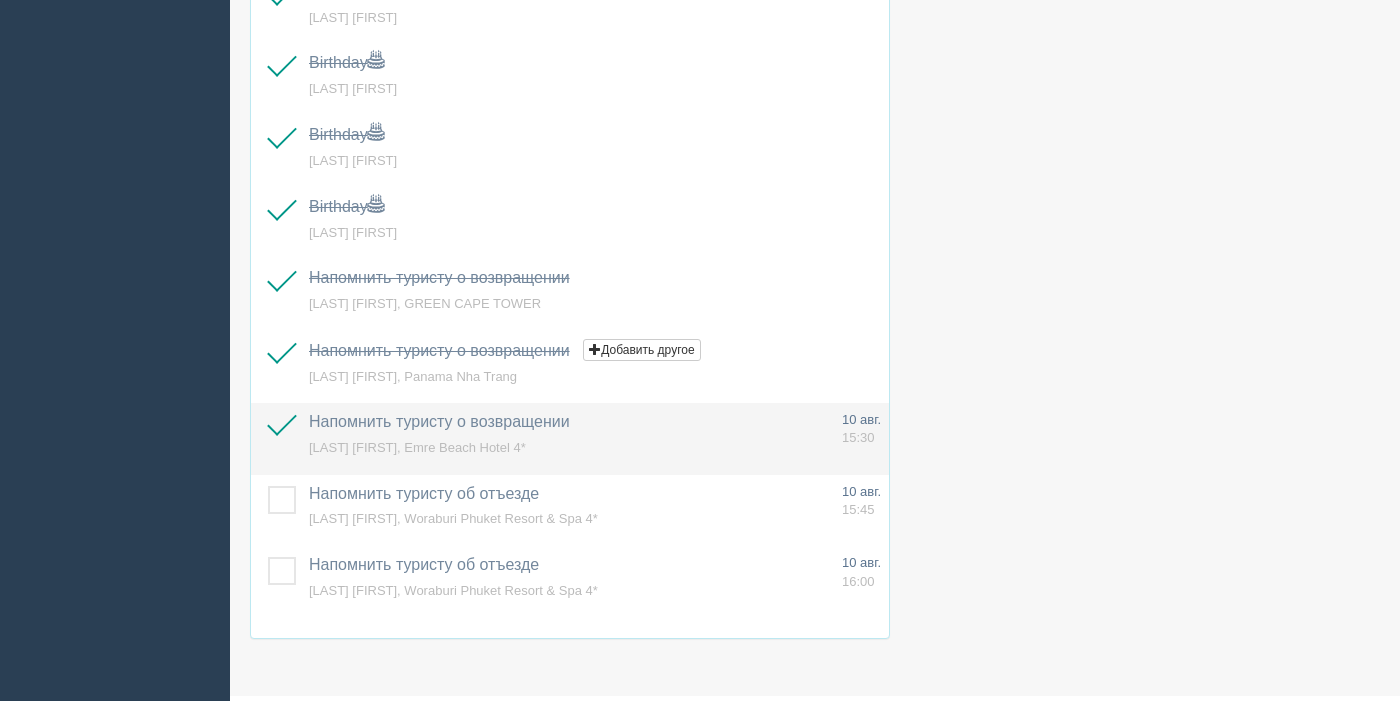scroll, scrollTop: 1058, scrollLeft: 0, axis: vertical 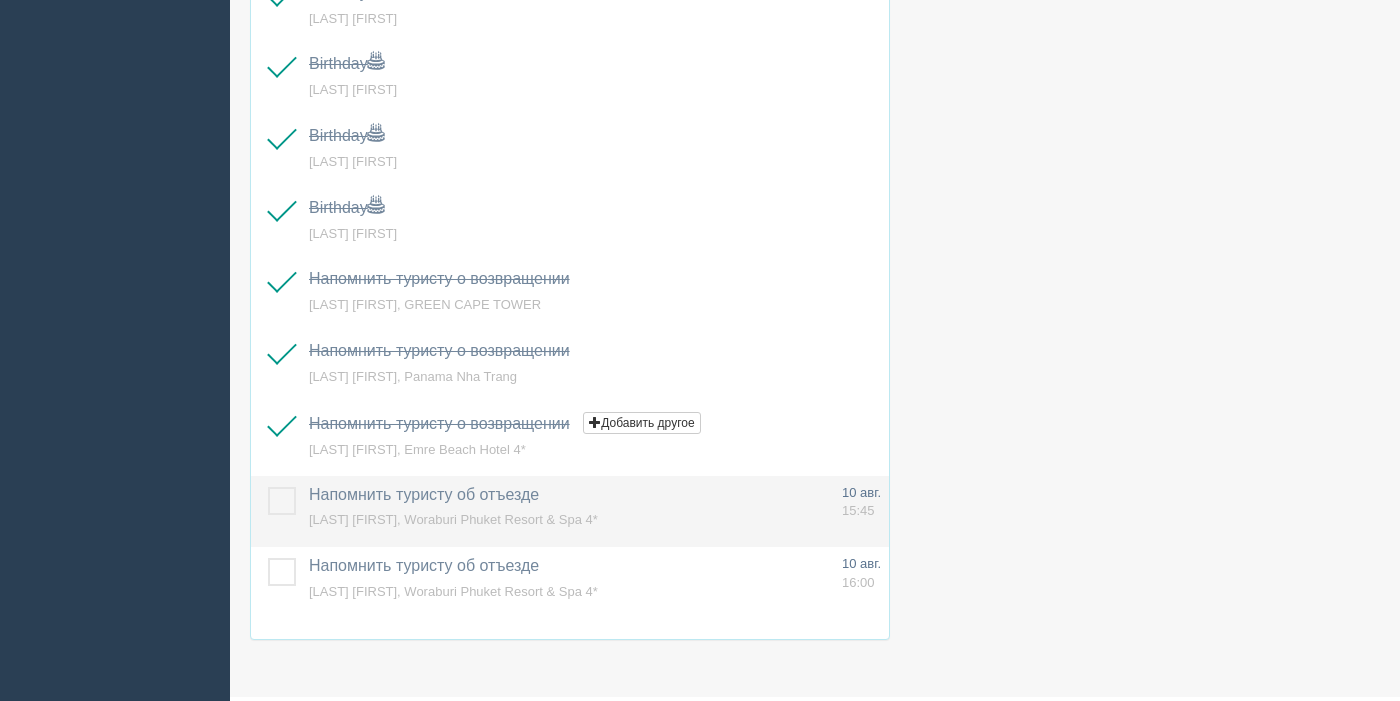 click at bounding box center (268, 487) 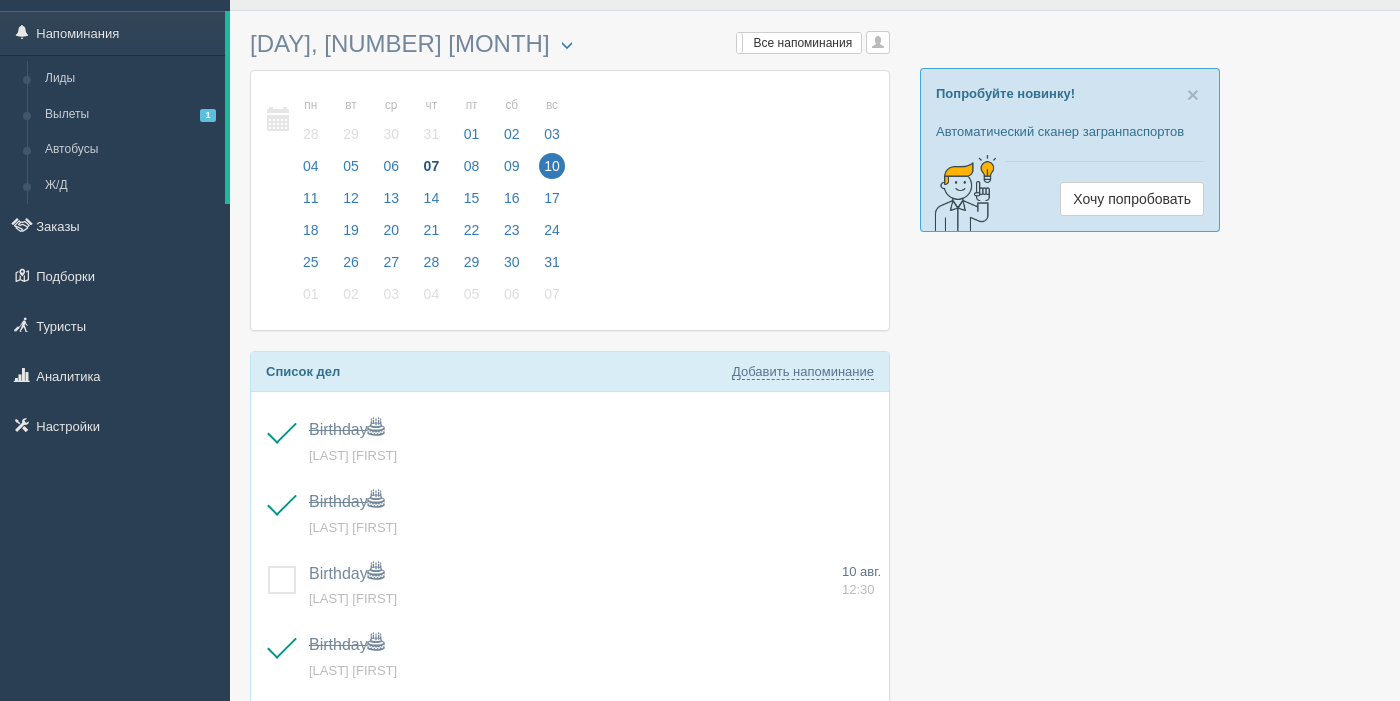 scroll, scrollTop: 0, scrollLeft: 0, axis: both 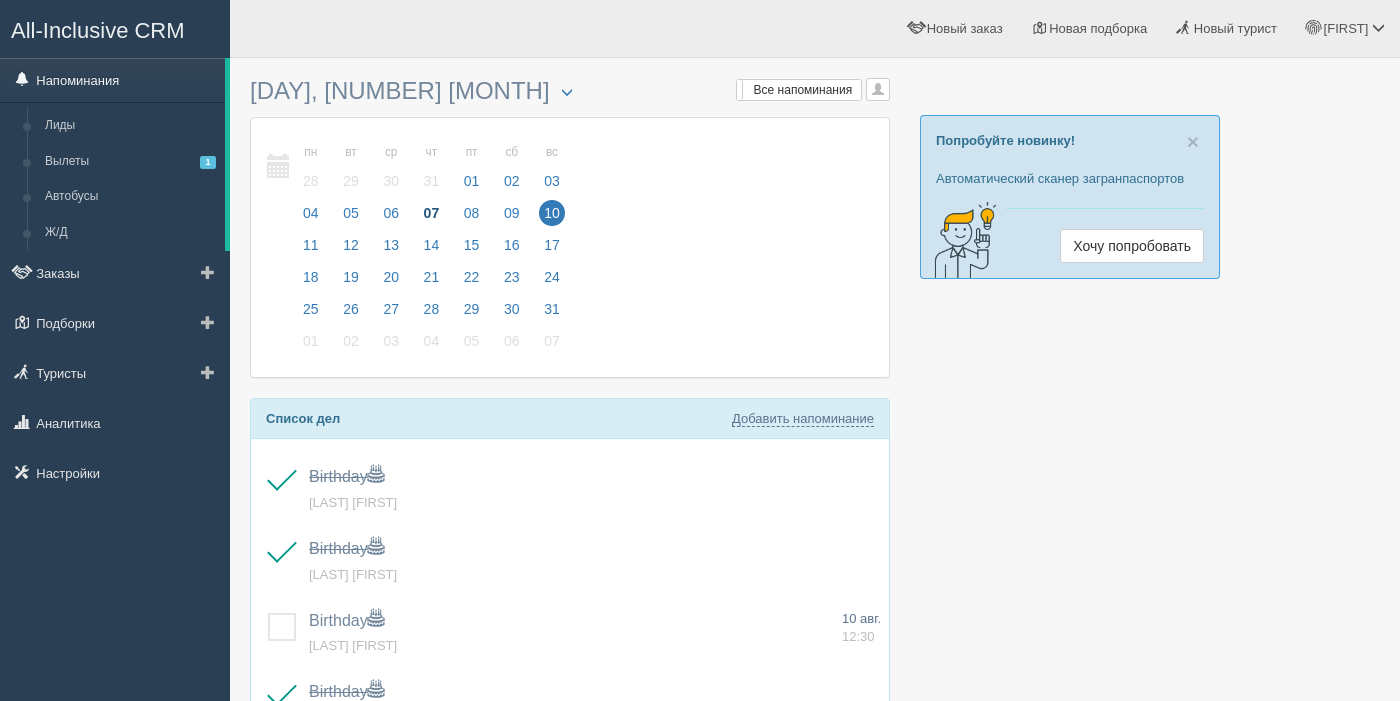 click on "Напоминания" at bounding box center (112, 80) 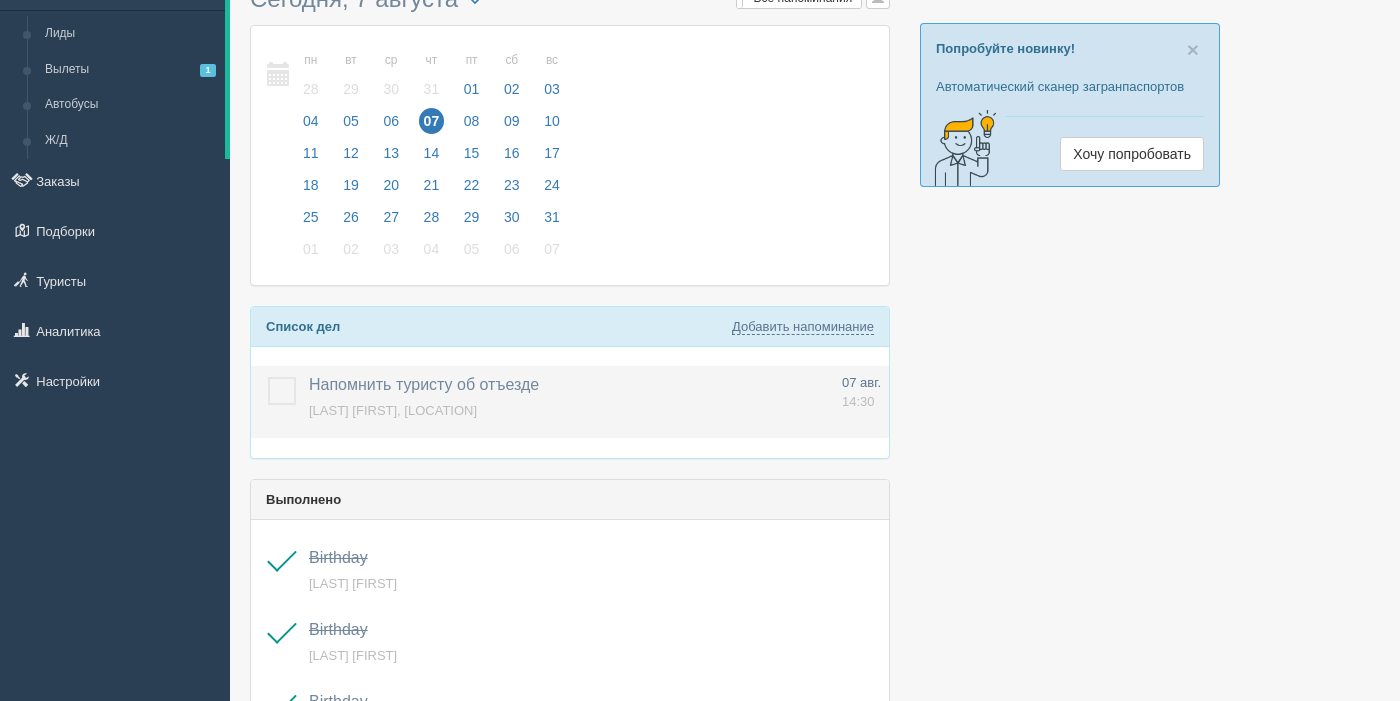 scroll, scrollTop: 93, scrollLeft: 0, axis: vertical 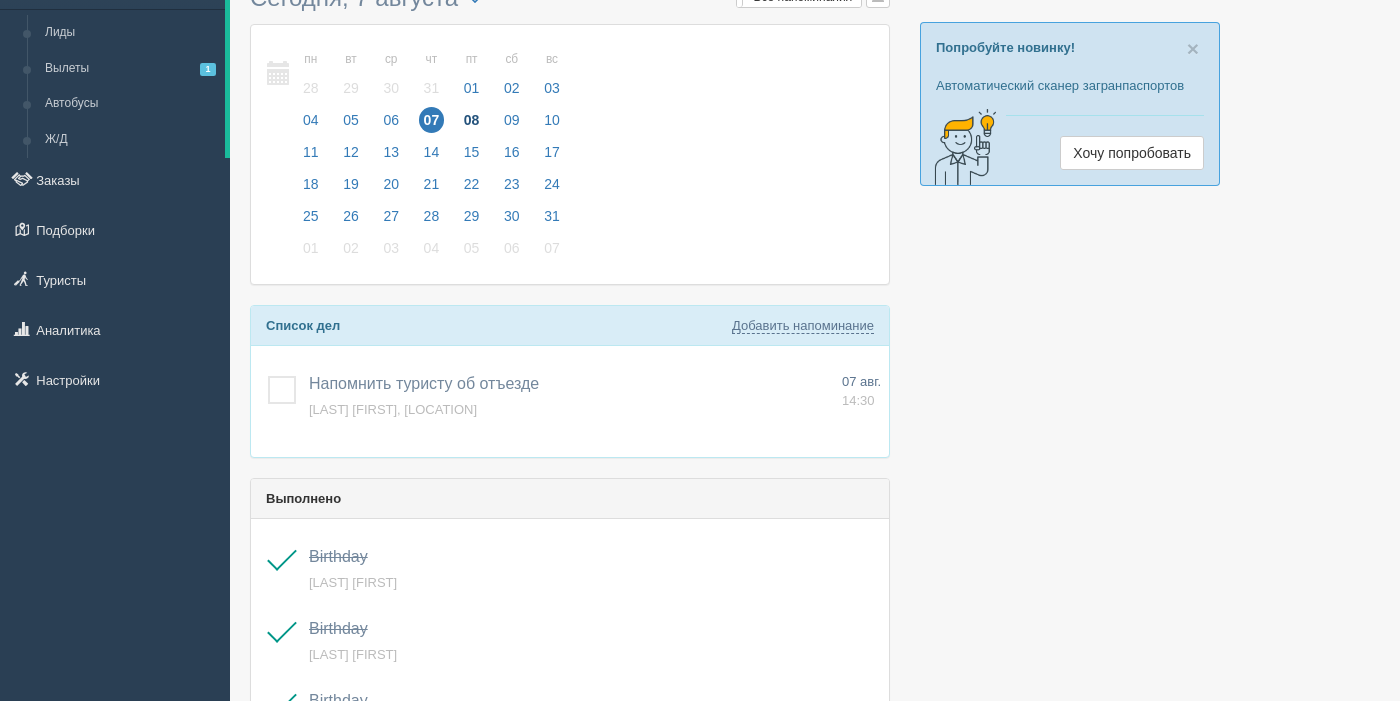 click on "08" at bounding box center (472, 120) 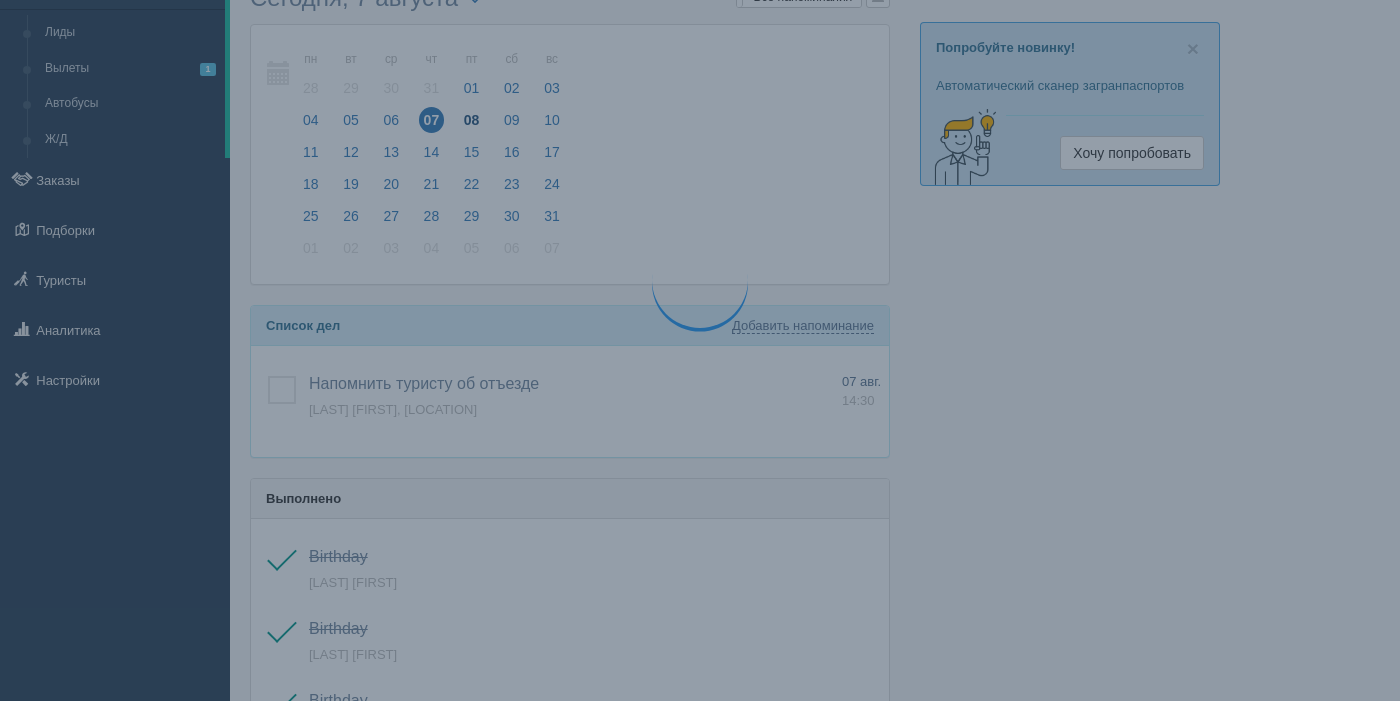 scroll, scrollTop: 92, scrollLeft: 0, axis: vertical 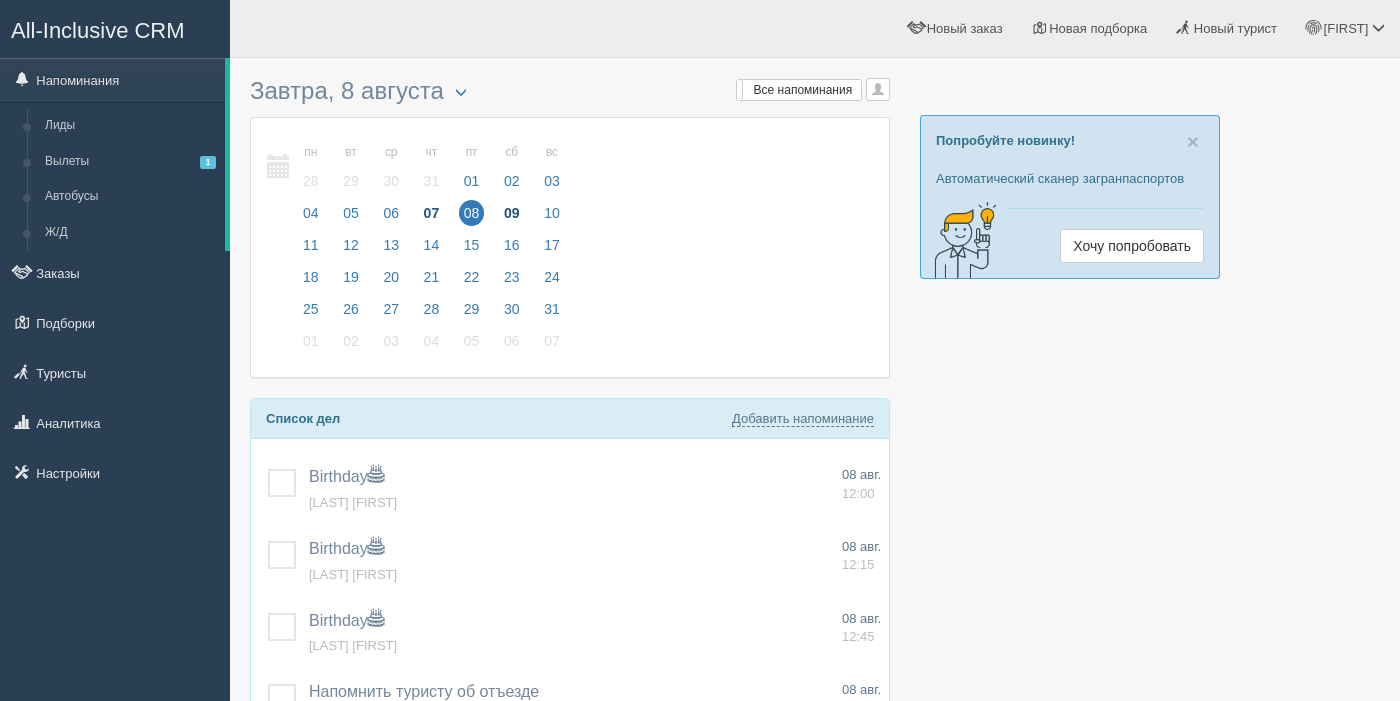 click on "09" at bounding box center [512, 213] 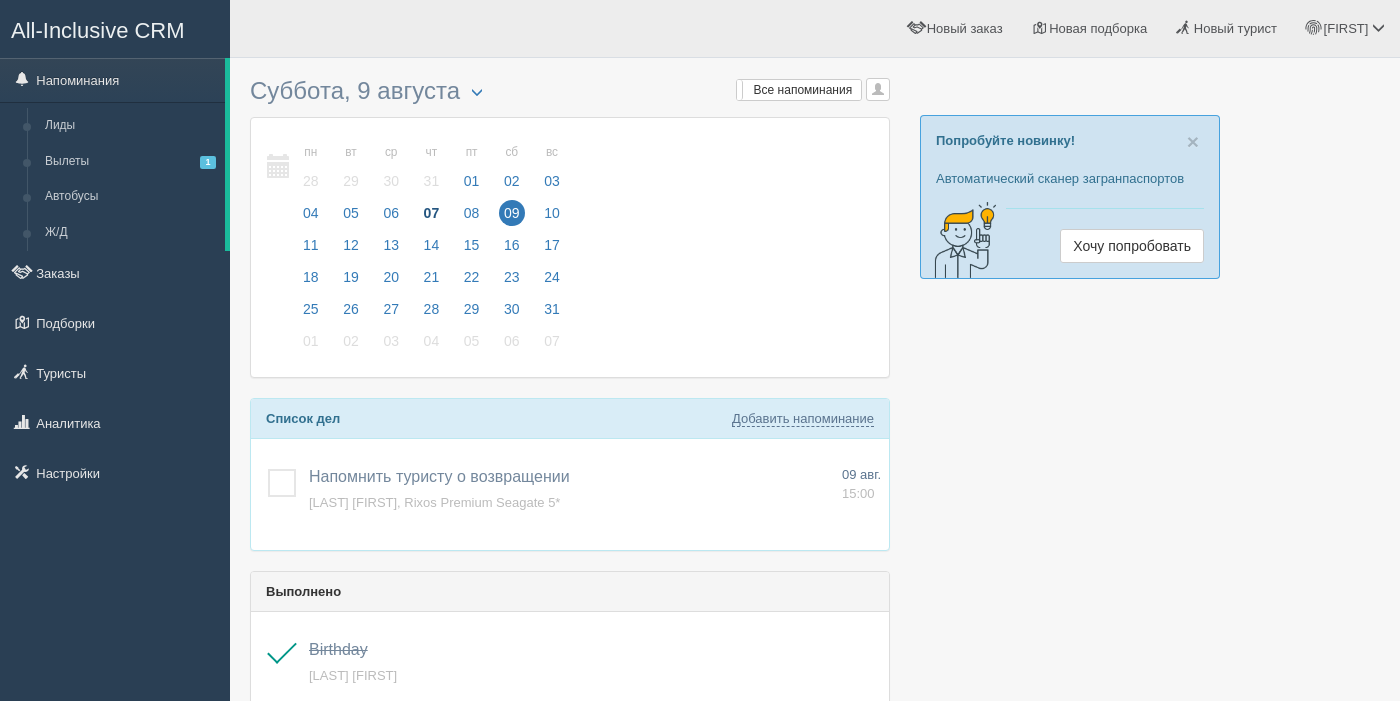 scroll, scrollTop: 0, scrollLeft: 0, axis: both 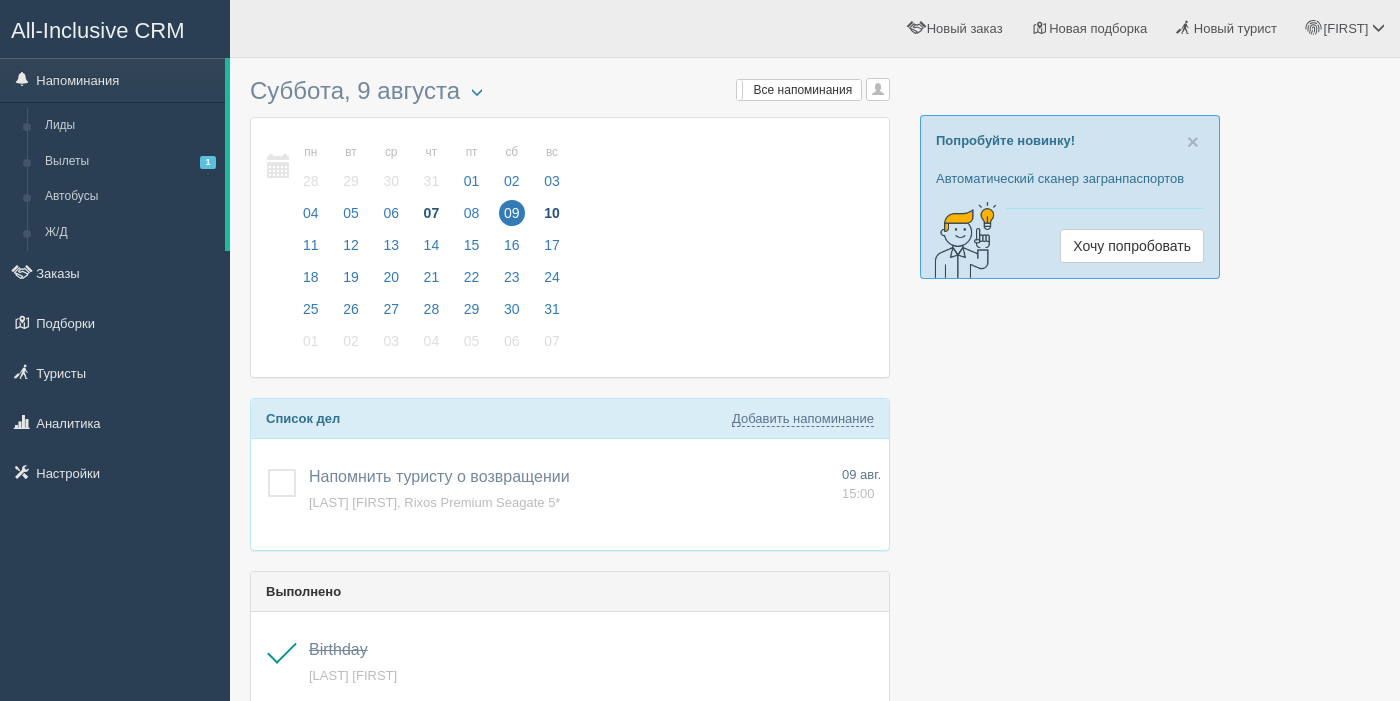 click on "10" at bounding box center (552, 213) 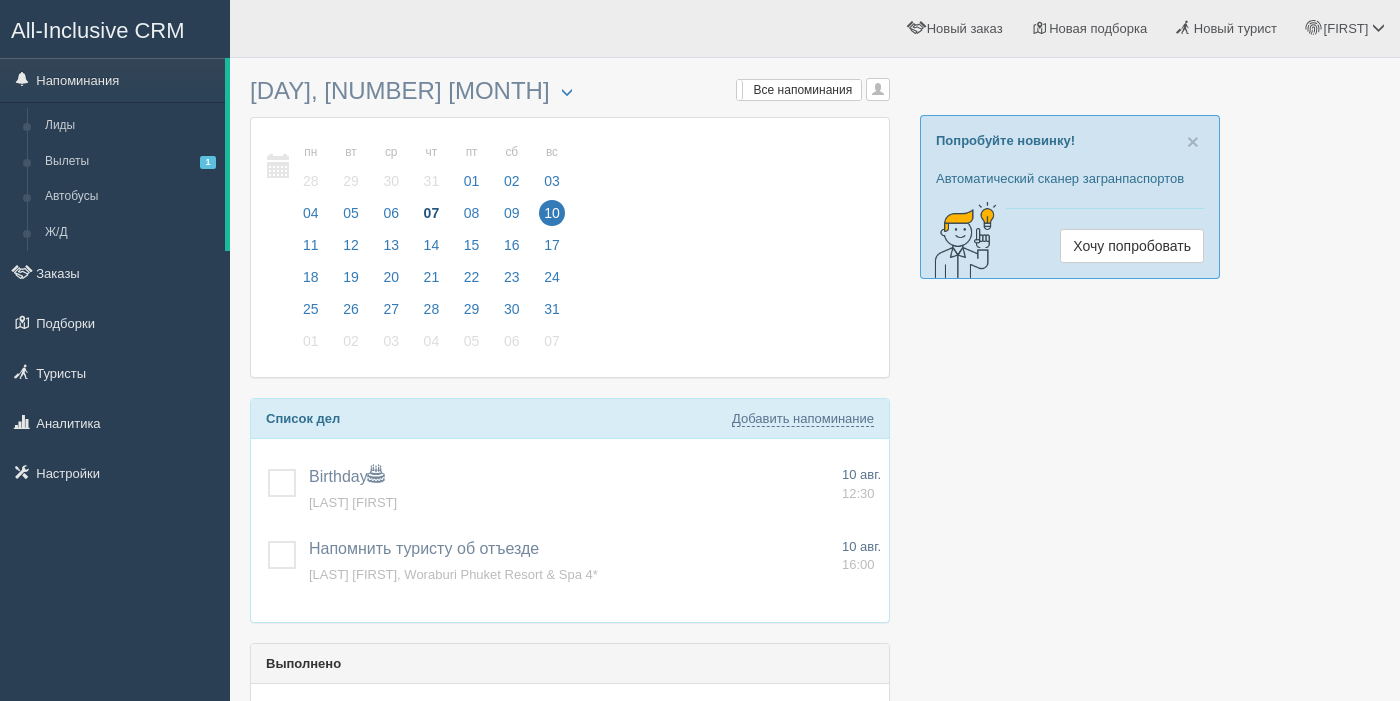 scroll, scrollTop: 0, scrollLeft: 0, axis: both 